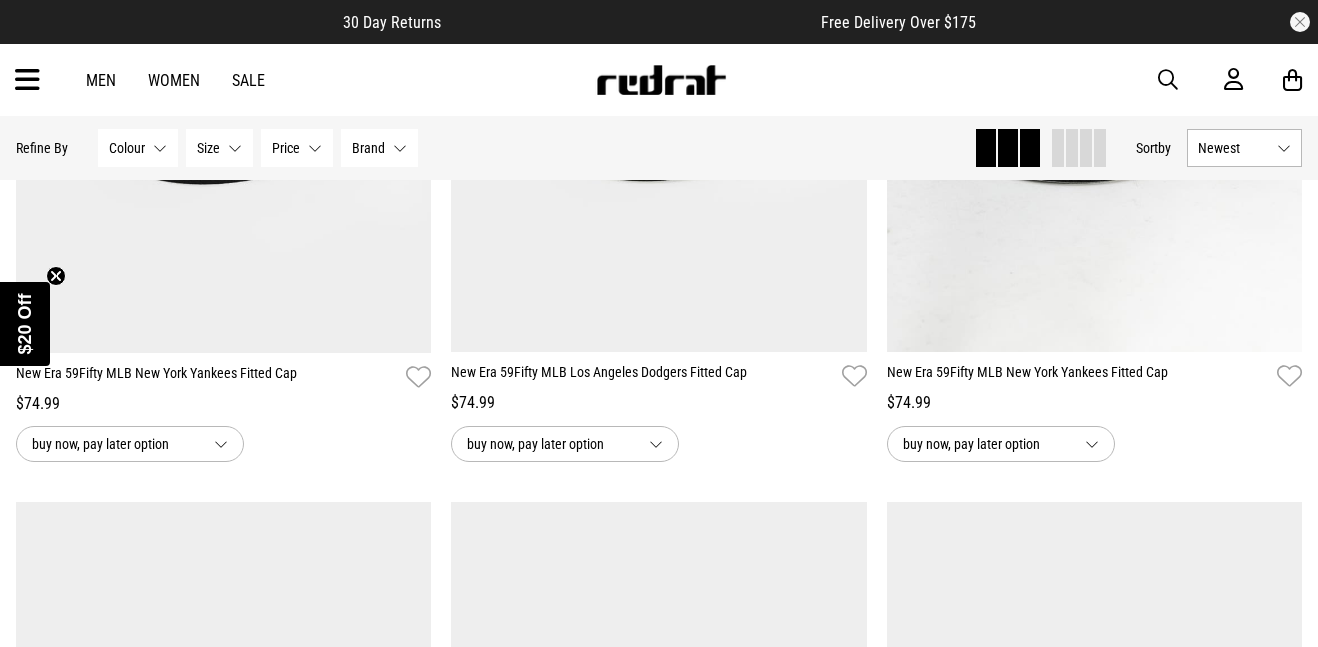 scroll, scrollTop: 652, scrollLeft: 0, axis: vertical 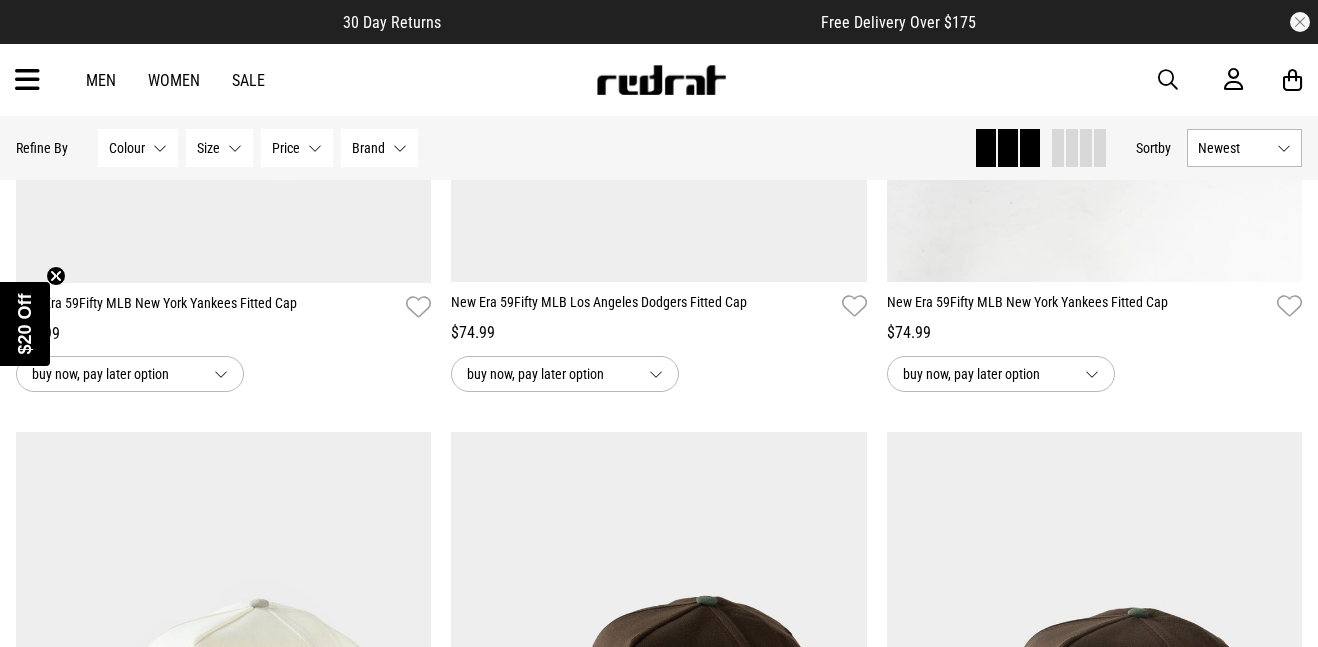 click on "Size" at bounding box center (208, 148) 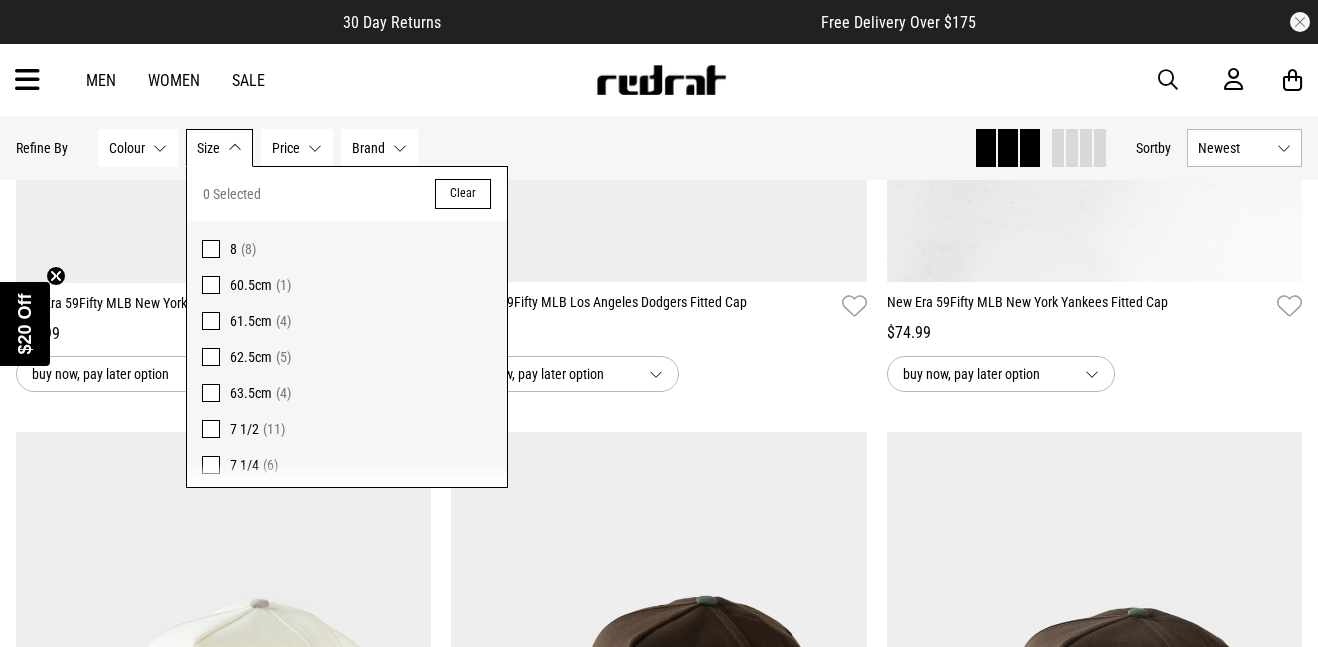 click on "Colour  None selected" at bounding box center (138, 148) 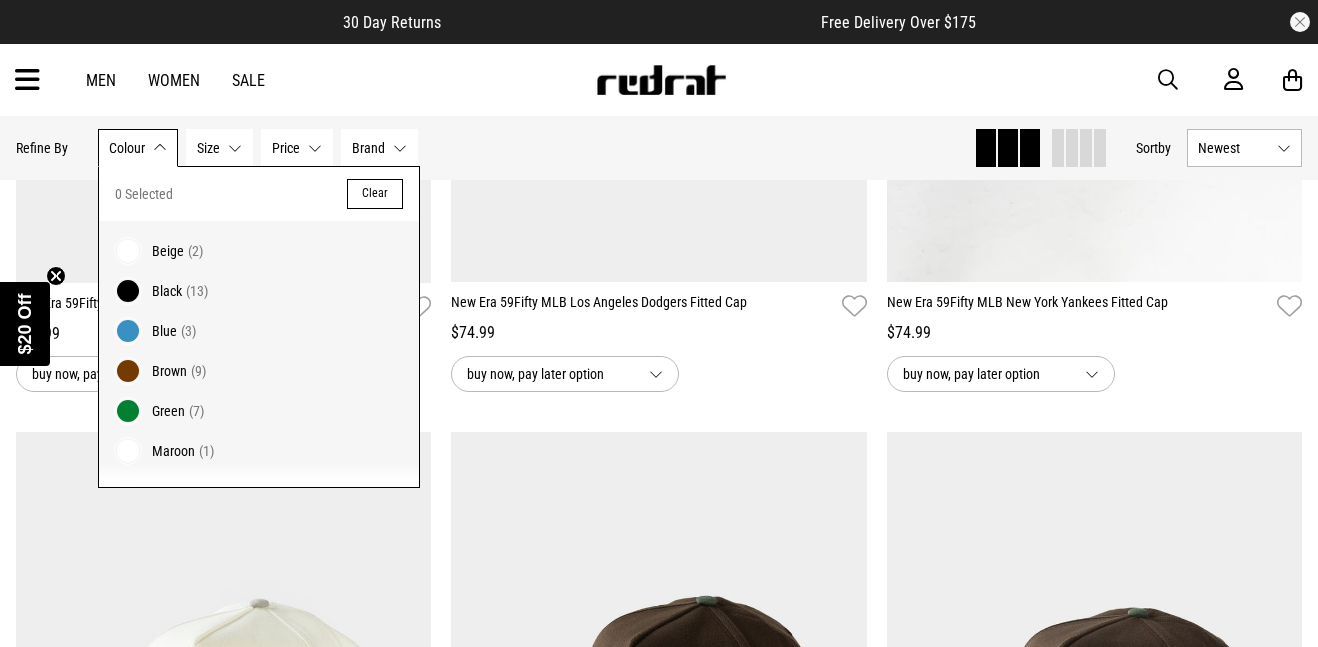 scroll, scrollTop: 0, scrollLeft: 0, axis: both 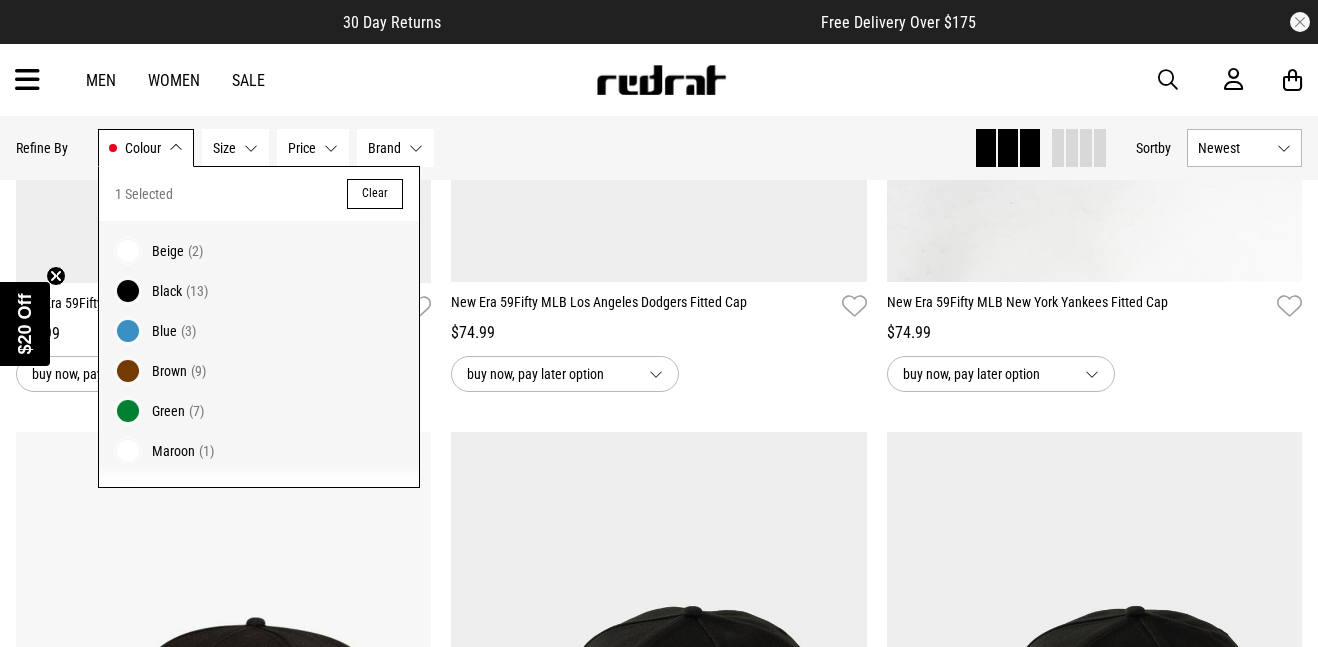 click on "Hide   Refine s   Refine By      Filters  Colour  Black   Colour  1 Selected  Clear  Beige (2) Black (13) Blue (3) Brown (9) Green (7) Maroon (1) Multi (1) Red (1) White (4) Size  None selected   Size  0 Selected  Clear  8 (8) 61.5cm (1) 62.5cm (1) 63.5cm (1) 7 1/2 (10) 7 1/4 (4) 7 3/4 (9) 7 3/8 (10) 7 5/8 (10) 7 7/8 (10) 8 1/8 (6) Price  None selected   Price  0 Selected  Clear  $30 - $50 (2) $50 - $100 (11) Brand  None selected   Brand  0 Selected  Clear  [BRAND] (2) New Era (11) Clear filters Apply filters" at bounding box center [487, 148] 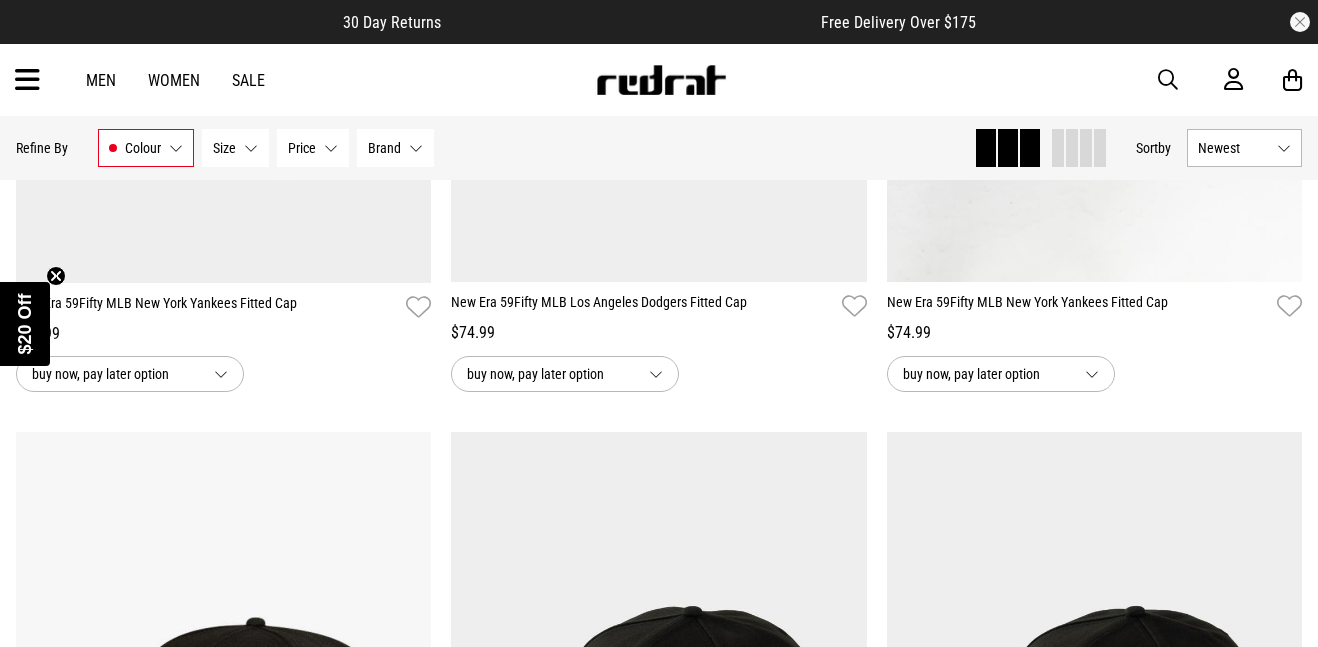 click at bounding box center (1078, 148) 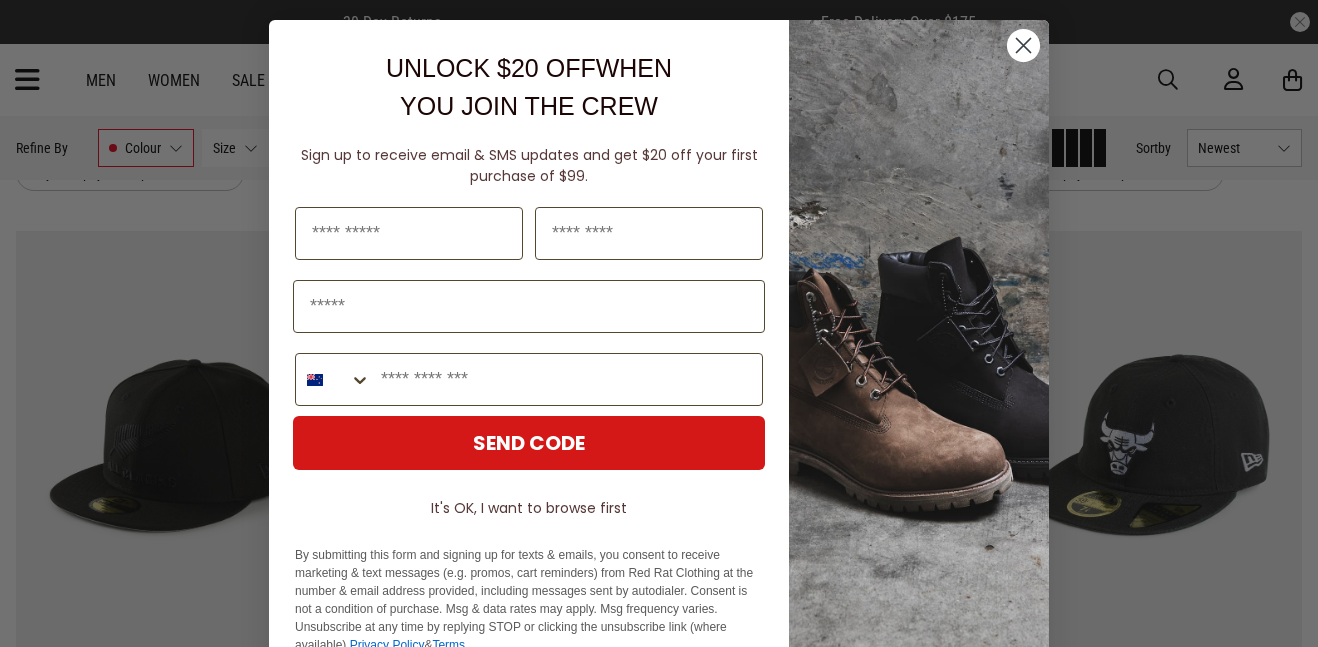 scroll, scrollTop: 727, scrollLeft: 0, axis: vertical 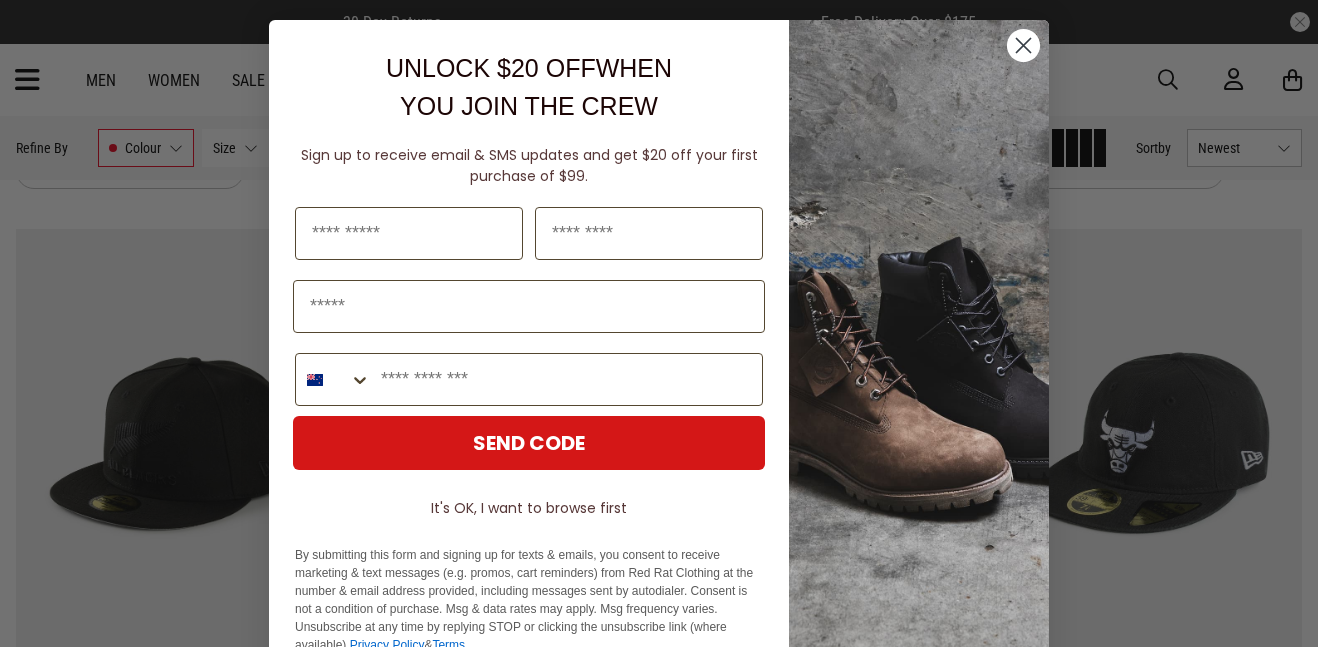 click 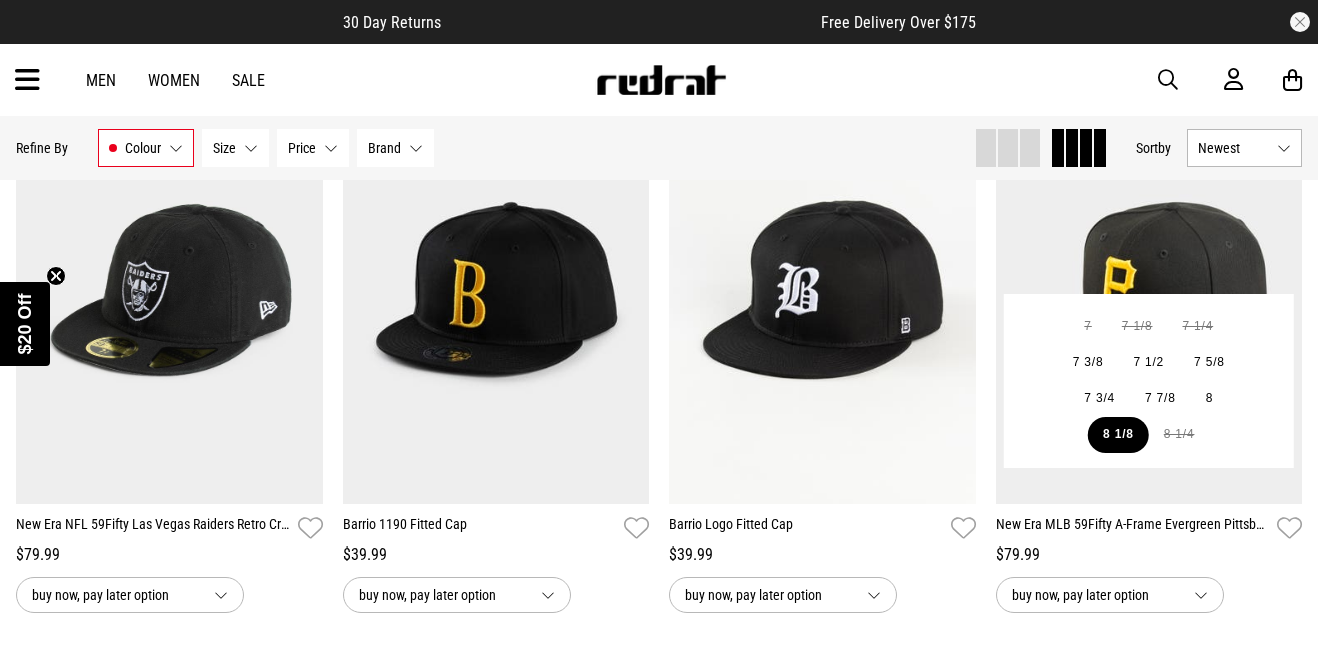 scroll, scrollTop: 1416, scrollLeft: 0, axis: vertical 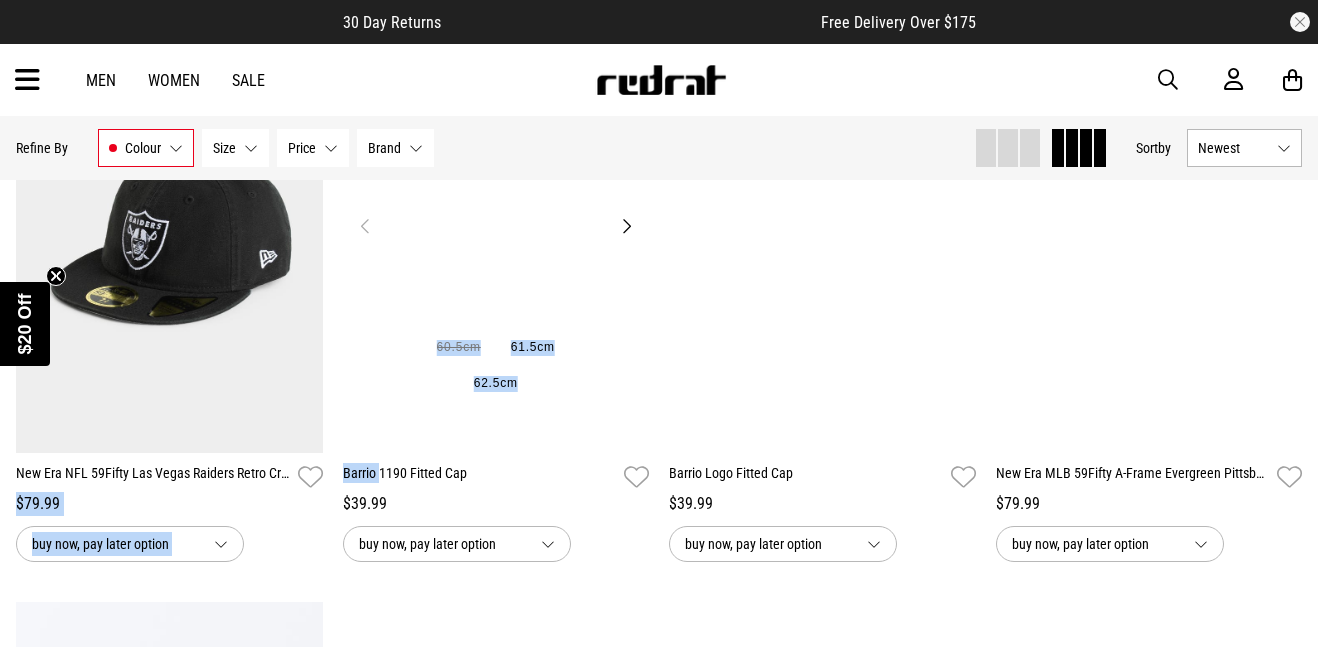 drag, startPoint x: 330, startPoint y: 481, endPoint x: 380, endPoint y: 453, distance: 57.306194 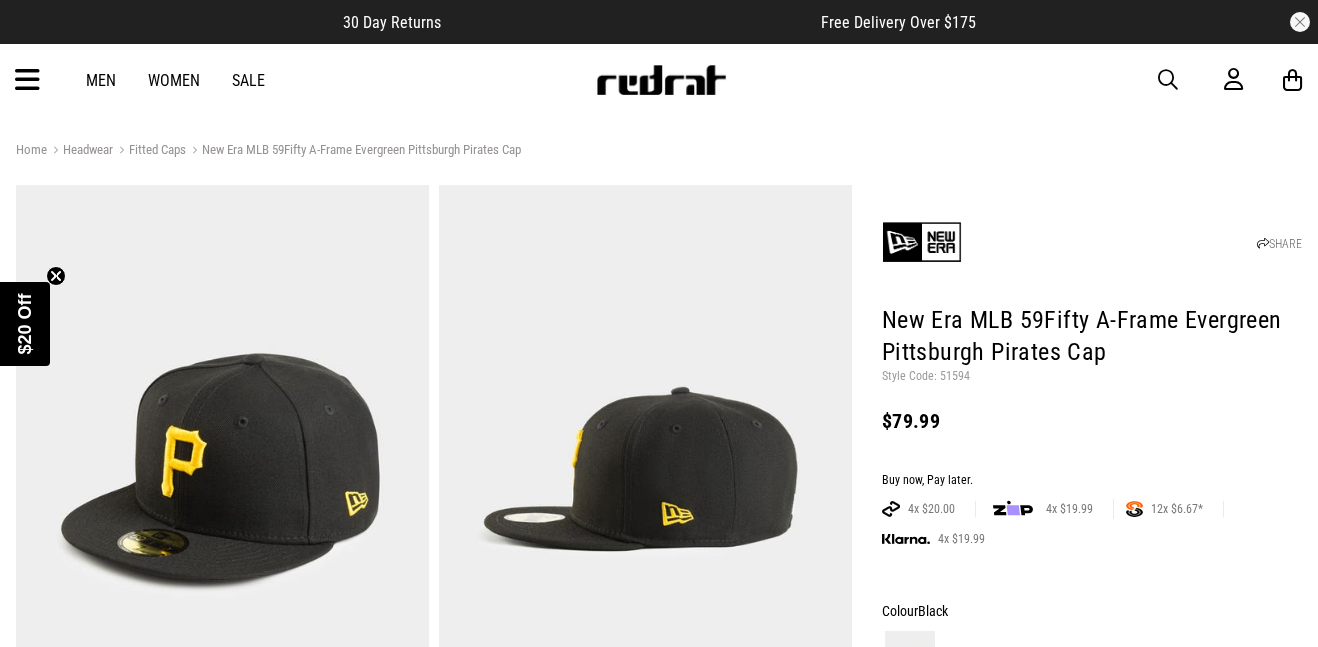 scroll, scrollTop: 0, scrollLeft: 0, axis: both 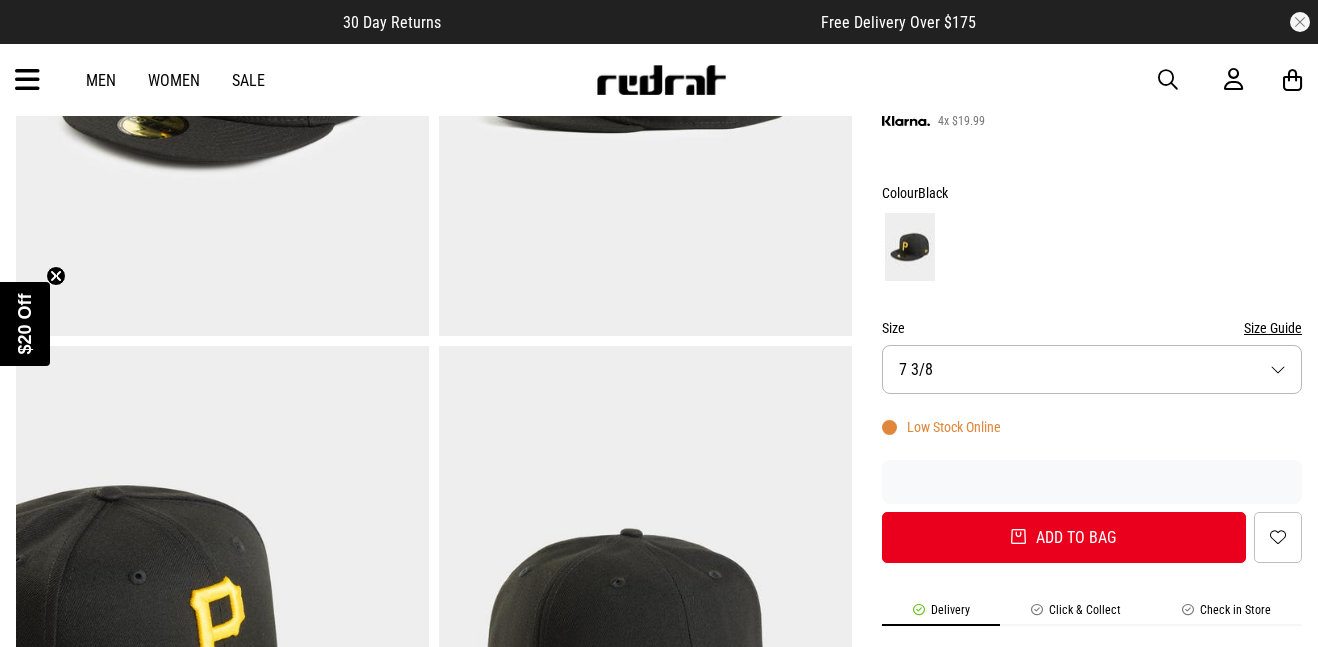 click on "Size 7 3/8" at bounding box center [1092, 369] 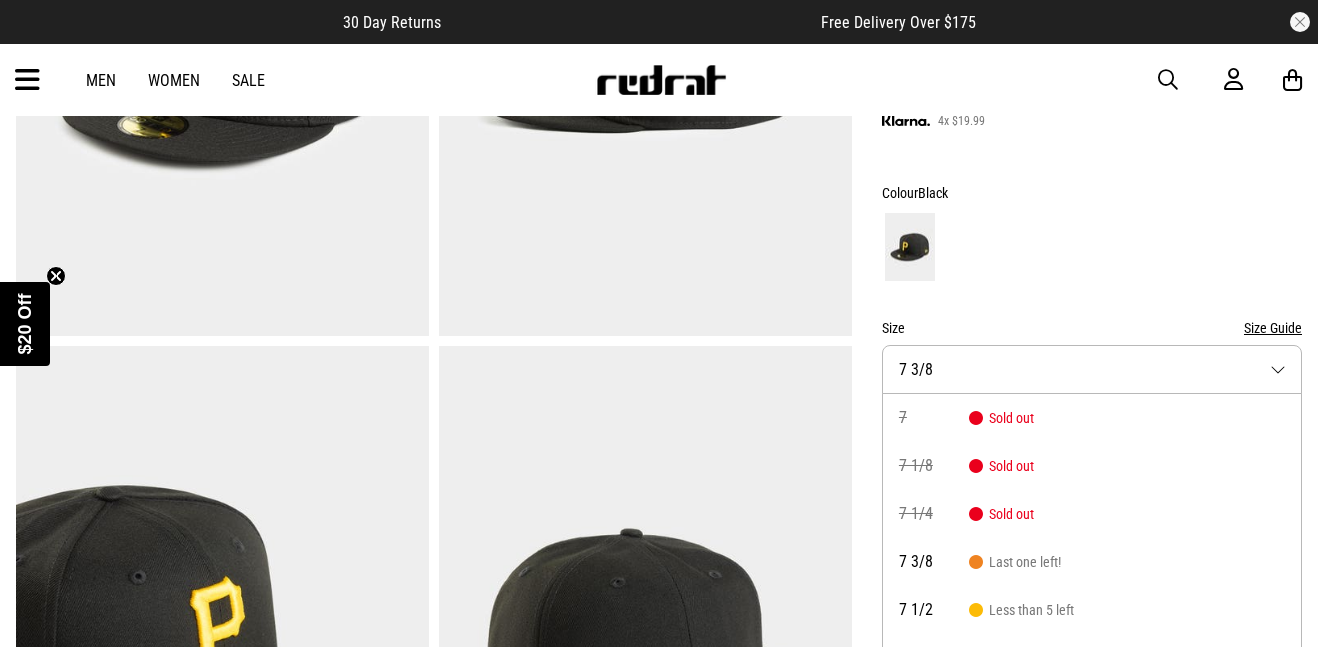 scroll, scrollTop: 435, scrollLeft: 0, axis: vertical 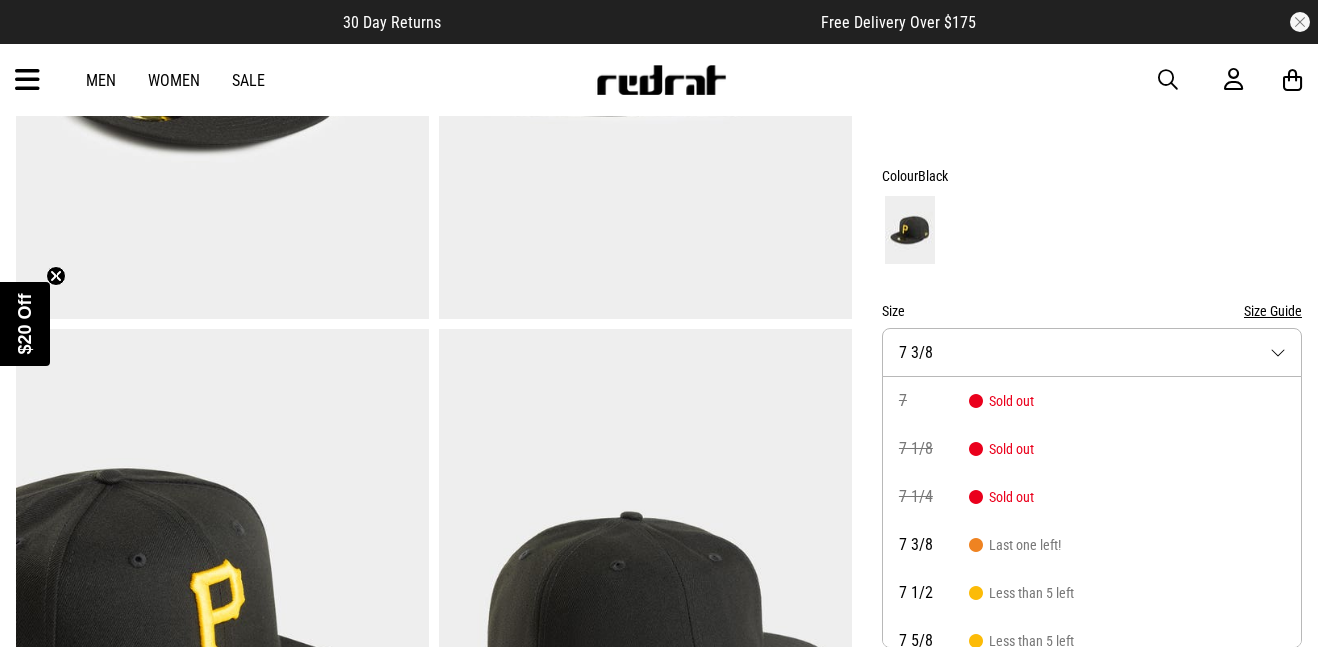 click on "Size 7 3/8" at bounding box center (1092, 352) 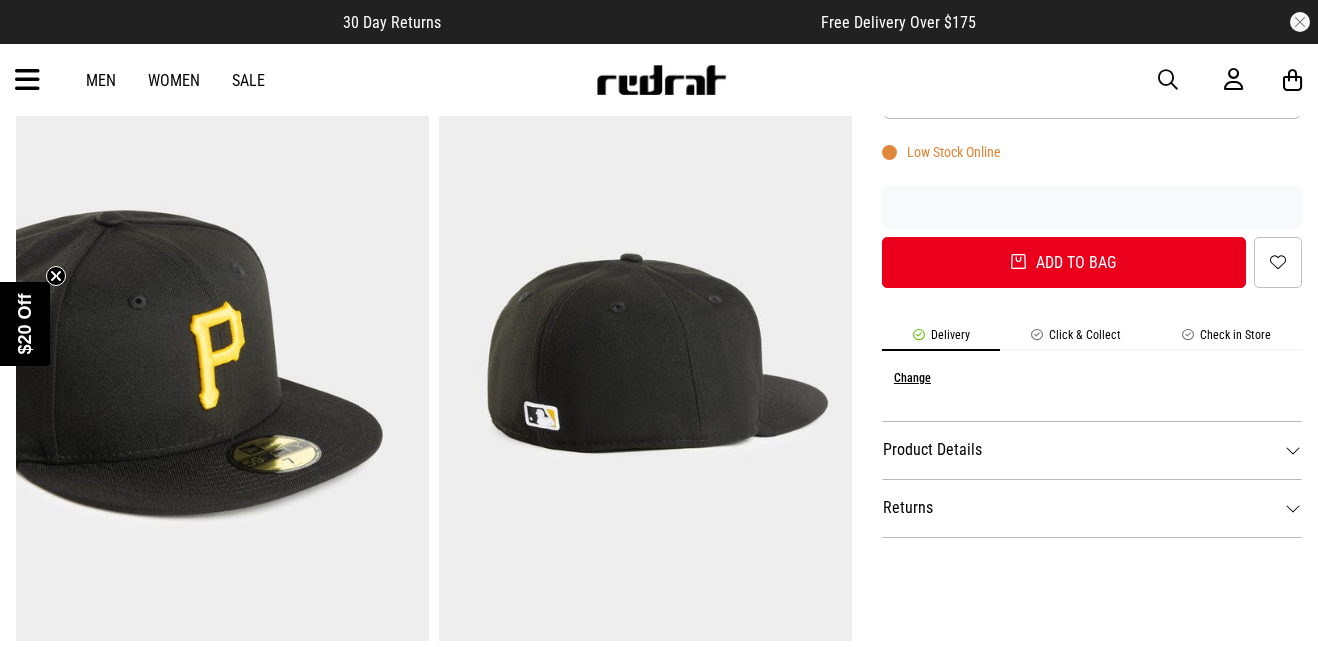 scroll, scrollTop: 684, scrollLeft: 0, axis: vertical 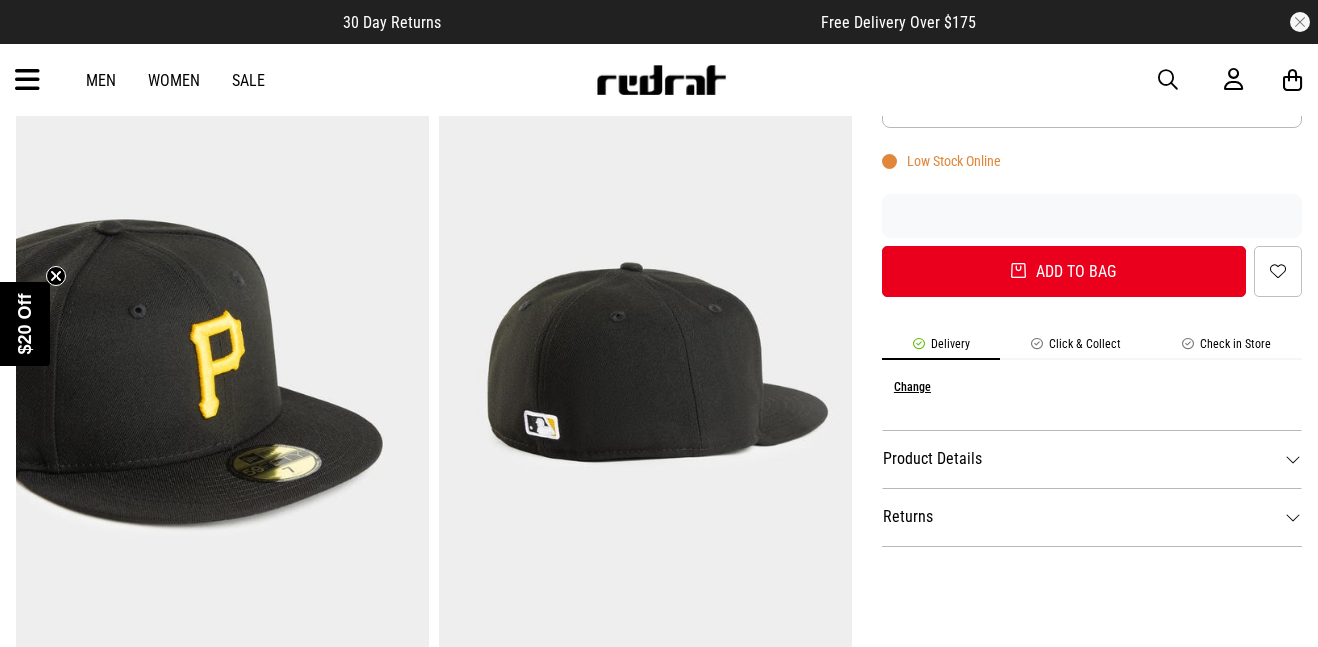 click on "SHARE    New Era MLB 59Fifty A-Frame Evergreen Pittsburgh Pirates Cap   Style Code: 51594   $79.99       Buy now, Pay later.     4x $20.00
4x $19.99   12x $6.67*     Based on total order value being over $80   4x $19.99      Colour  Black    Size   Size Guide   Size 7 3/8   Low Stock Online       Add to bag     Add to wishlist    Delivery     Click & Collect     Check in Store        Change         Product Details   Product Details   Just arrived at Red Rat is the New Era 5950 MLB Fitted Caps! Take what players wear on the pitch and style it to make it your own.
FEATURES:
- Fitted
- 6-Panel Structured Silhouette
- High Profile Crown
- Flat Visor
- Embroidered MLB Team Logo
- Embroidered MLB Batterman on the back     Returns    30 day returns available. Click  here  for more info.        View the size table" at bounding box center (1077, 370) 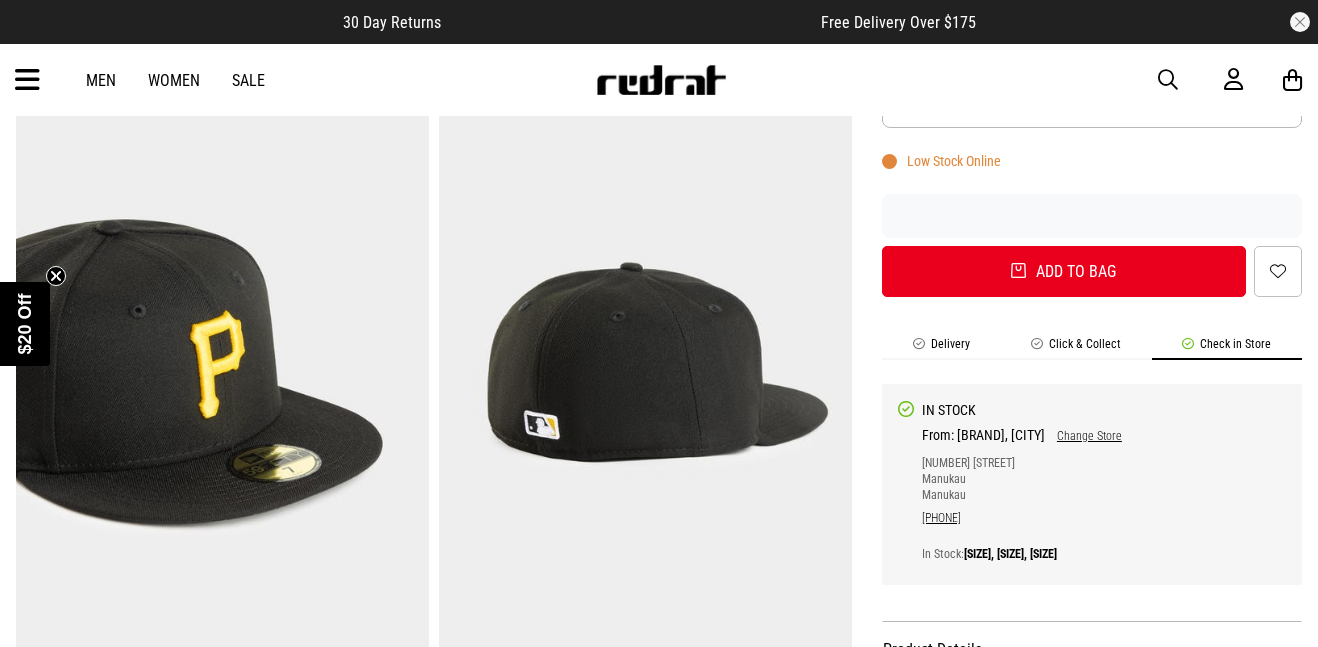 click on "Change Store" at bounding box center [1083, 436] 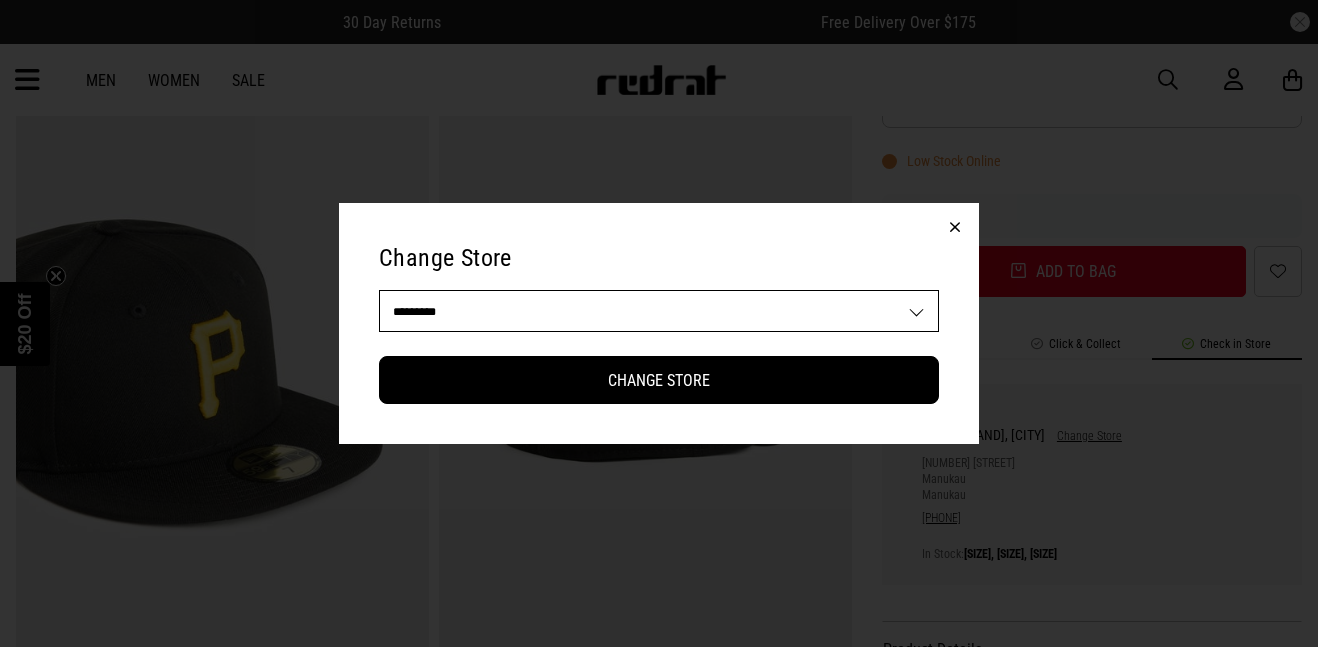 click on "**********" at bounding box center (659, 311) 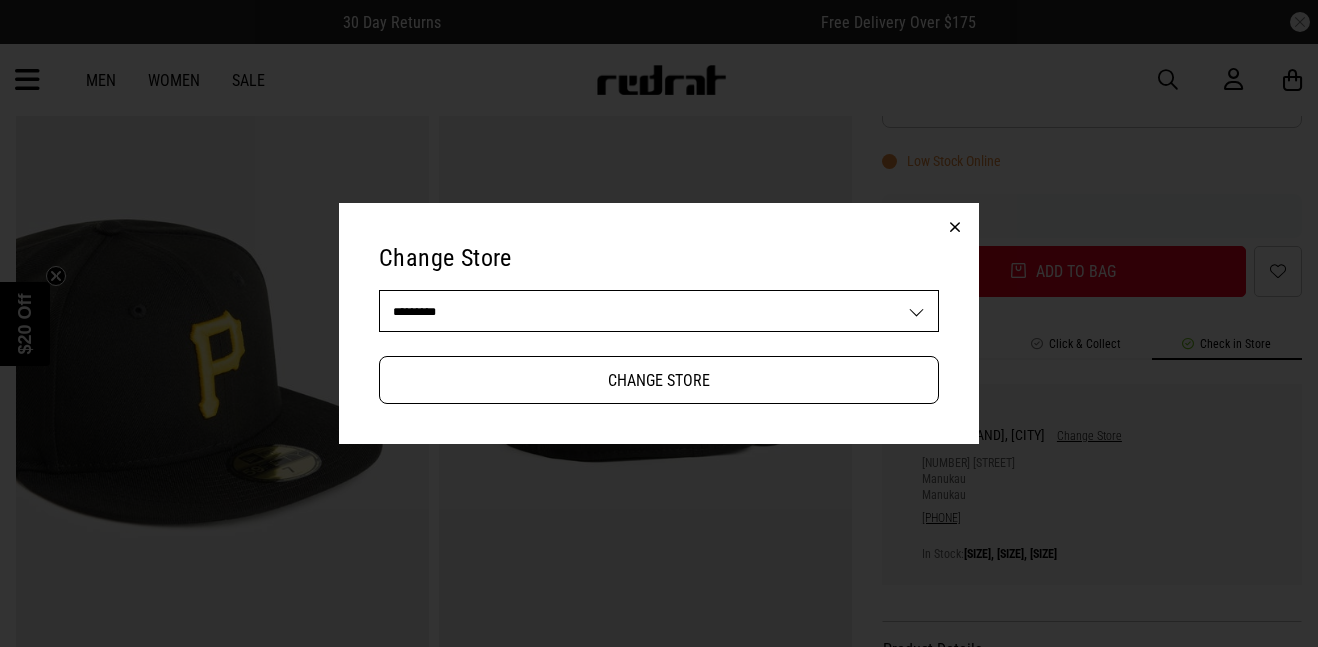 click on "Change Store" at bounding box center [659, 380] 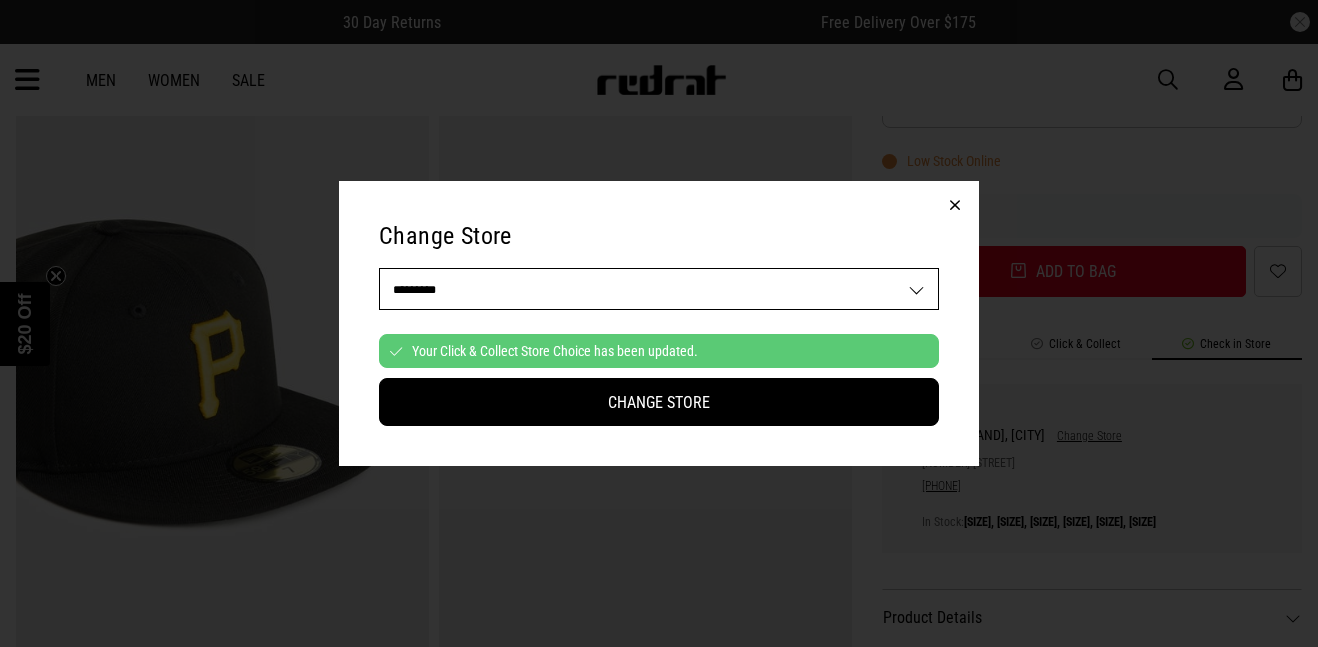 click on "**********" at bounding box center (659, 323) 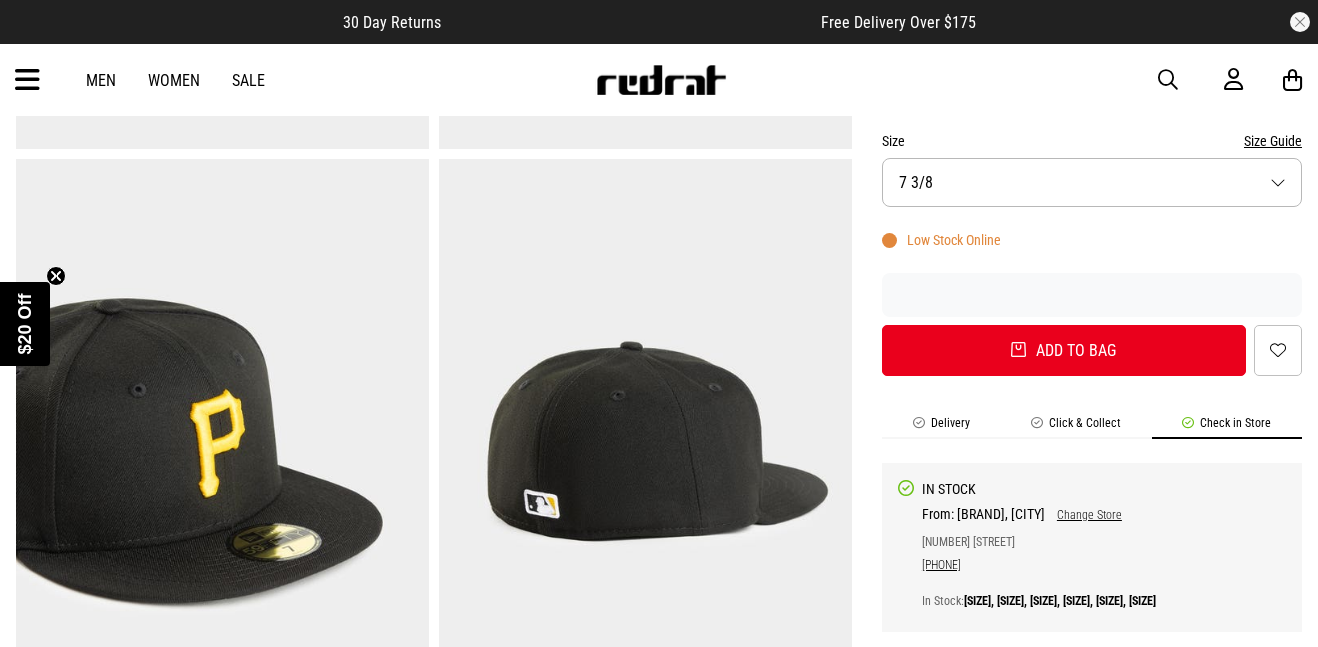 scroll, scrollTop: 607, scrollLeft: 0, axis: vertical 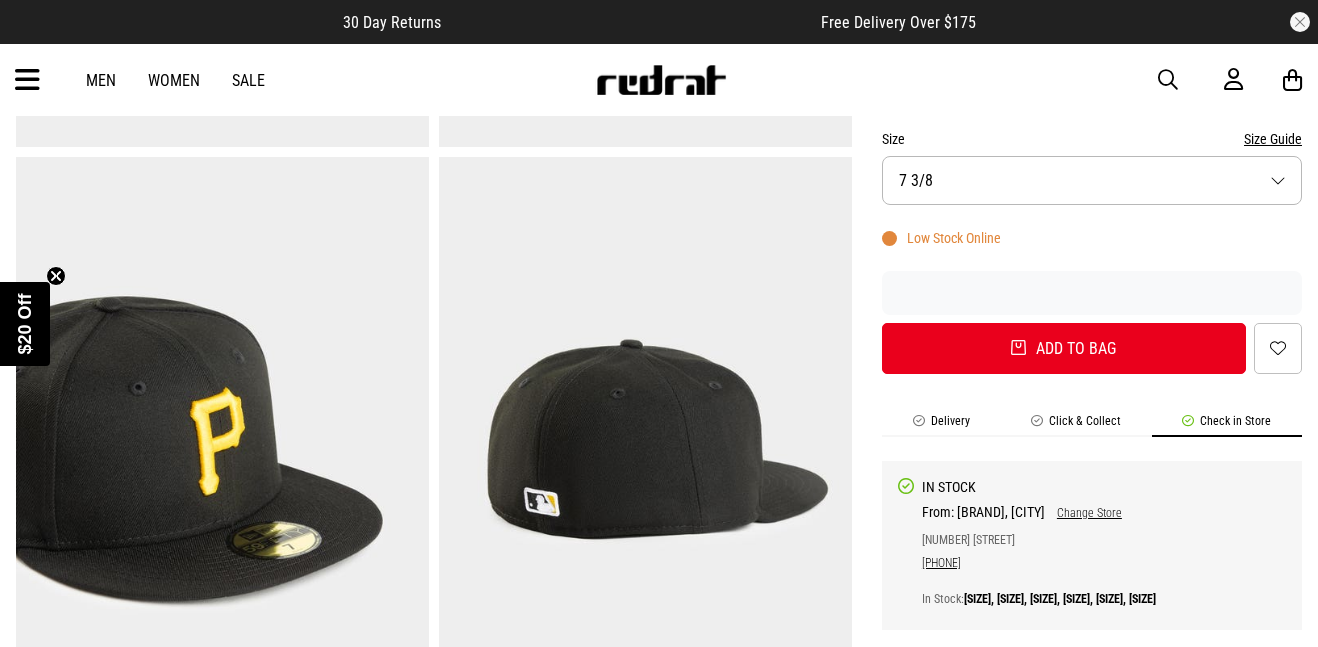 click on "Delivery" at bounding box center (941, 425) 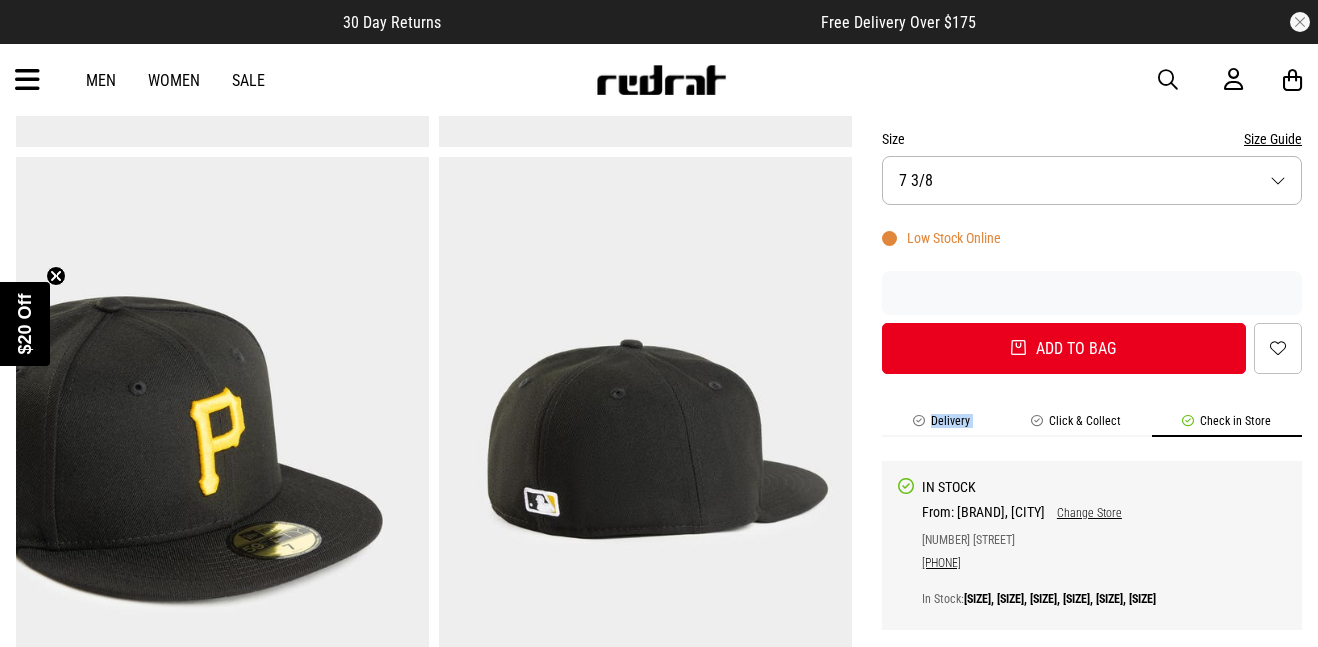 click on "Delivery" at bounding box center (941, 425) 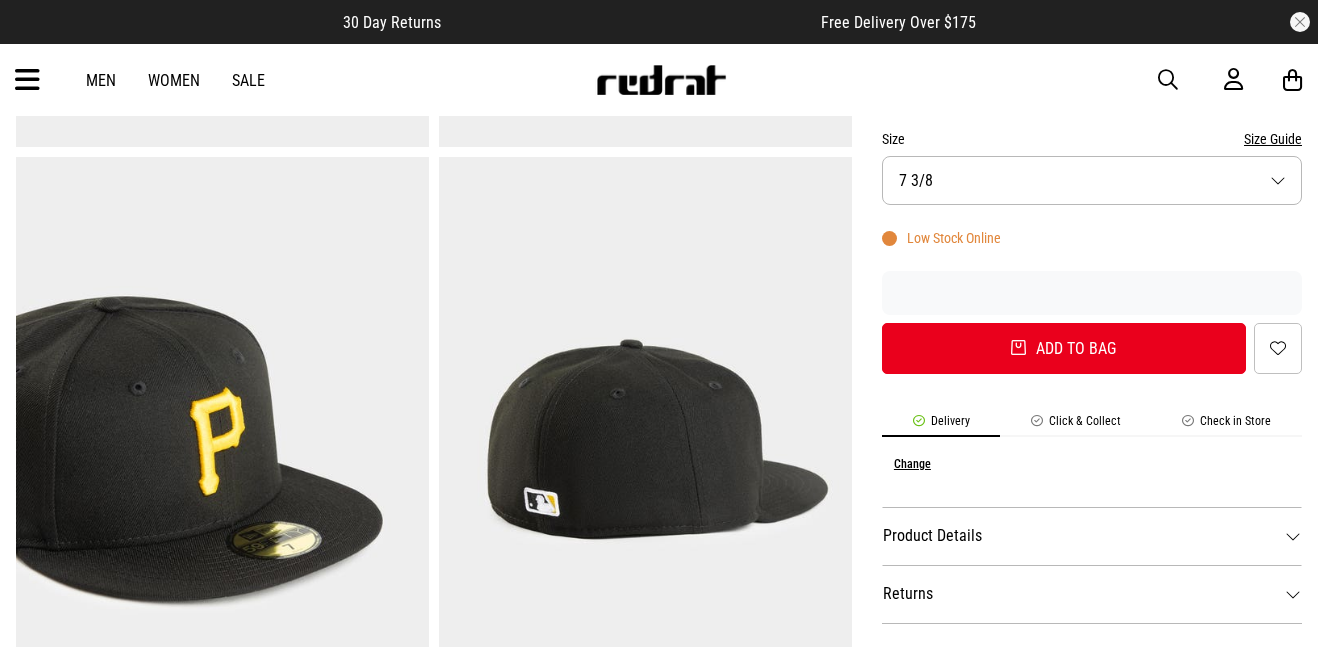 scroll, scrollTop: 607, scrollLeft: 0, axis: vertical 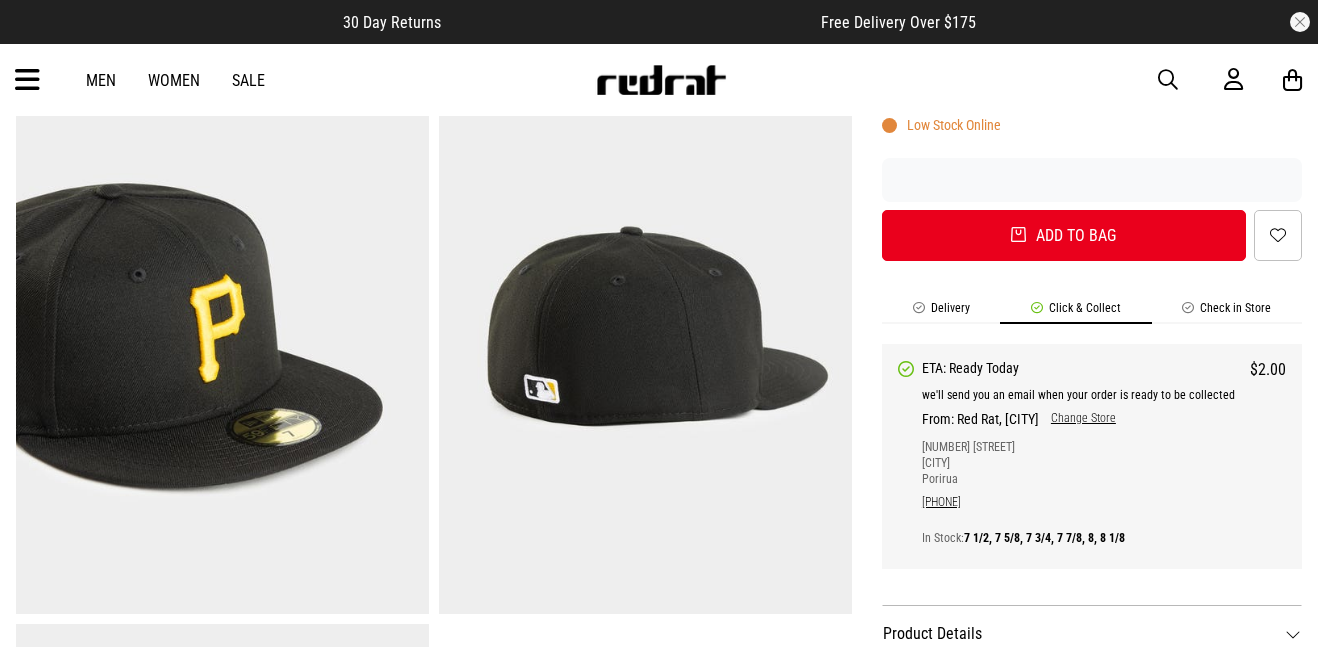 click on "Delivery" at bounding box center (941, 312) 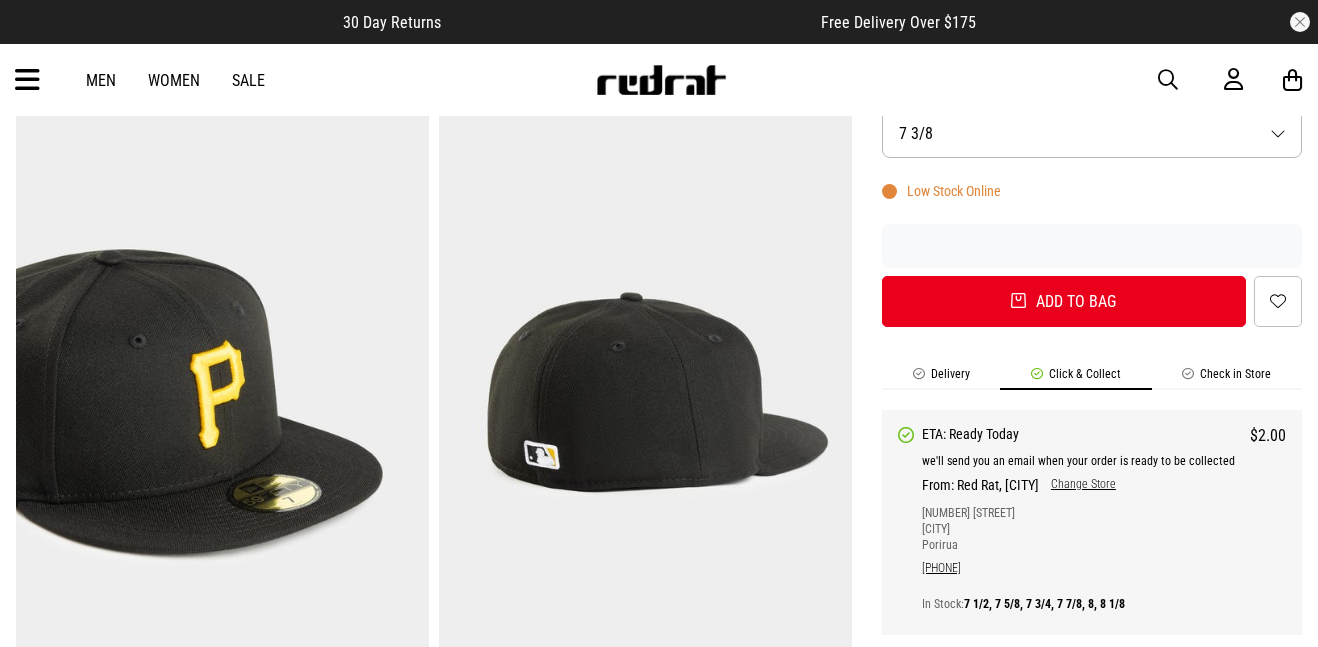 scroll, scrollTop: 651, scrollLeft: 0, axis: vertical 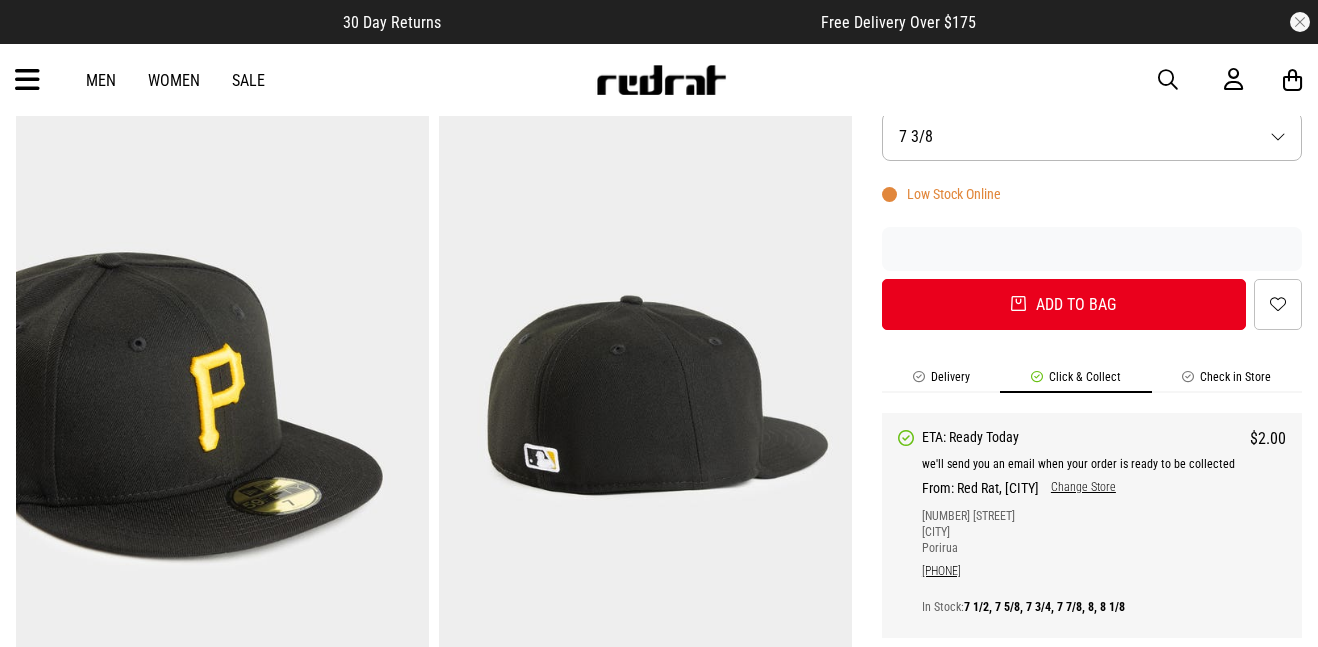 click on "Add to bag" at bounding box center [1064, 304] 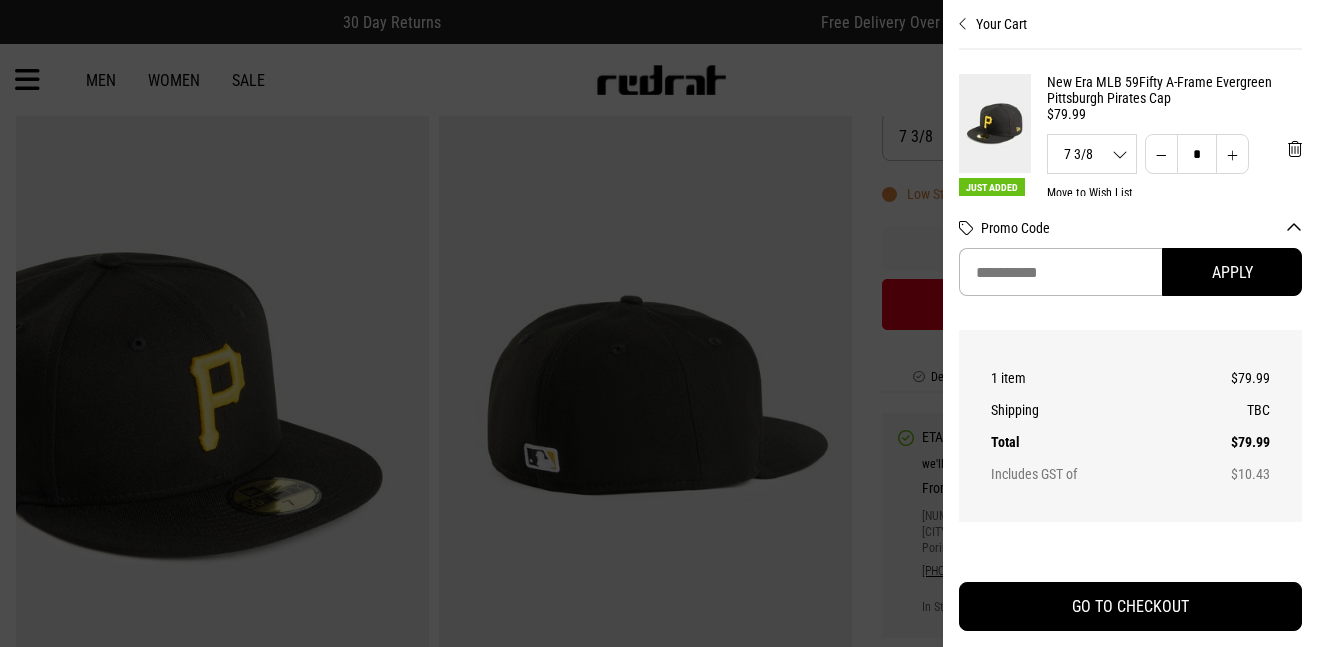 scroll, scrollTop: 75, scrollLeft: 0, axis: vertical 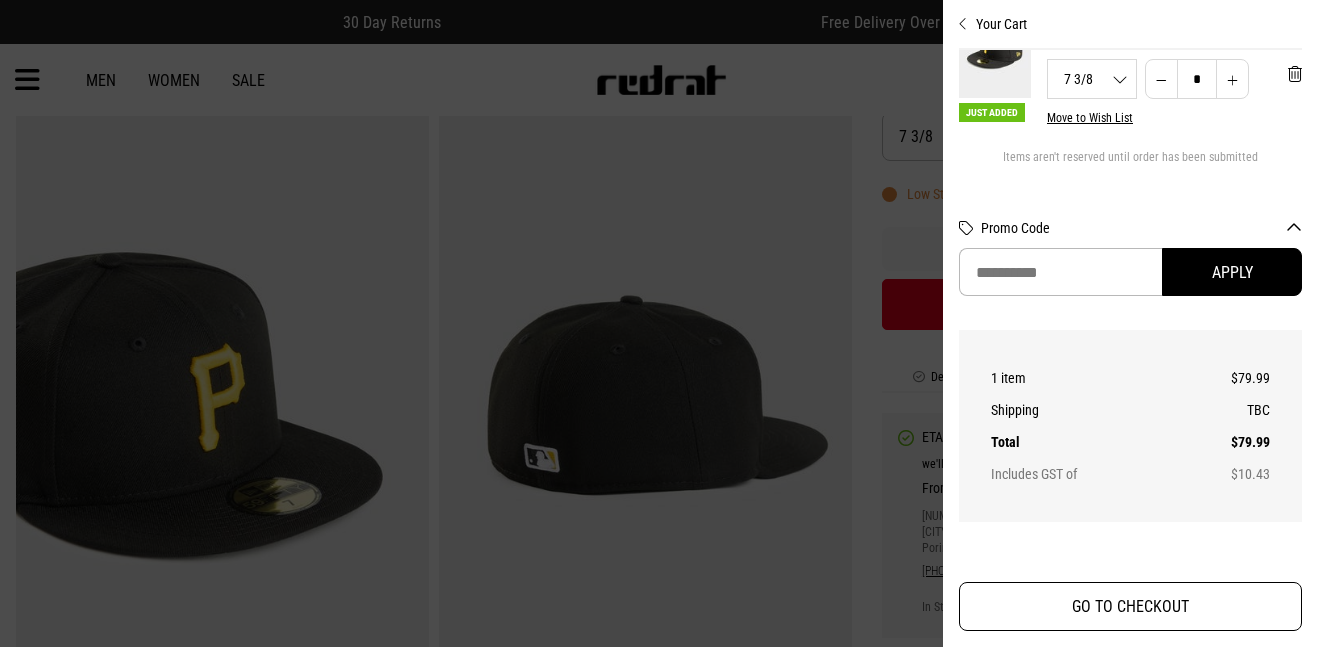 click on "GO TO CHECKOUT" at bounding box center [1130, 606] 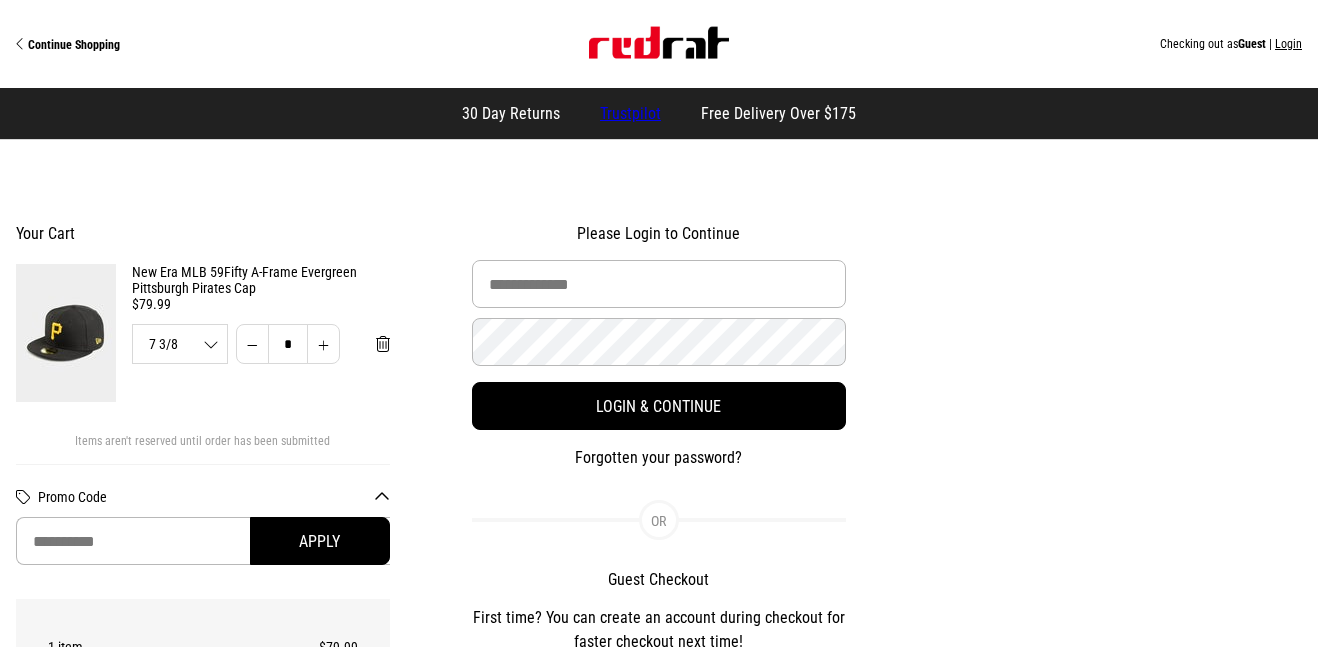 scroll, scrollTop: 0, scrollLeft: 0, axis: both 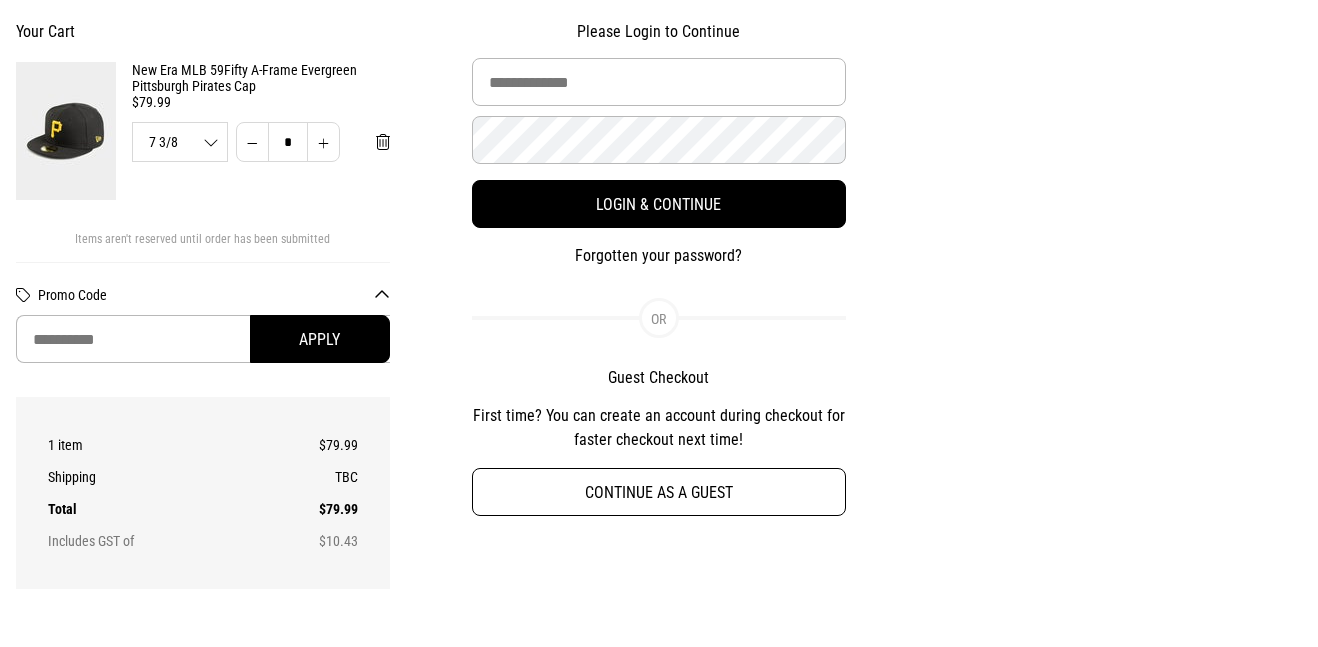 click on "Continue as a guest" at bounding box center [659, 492] 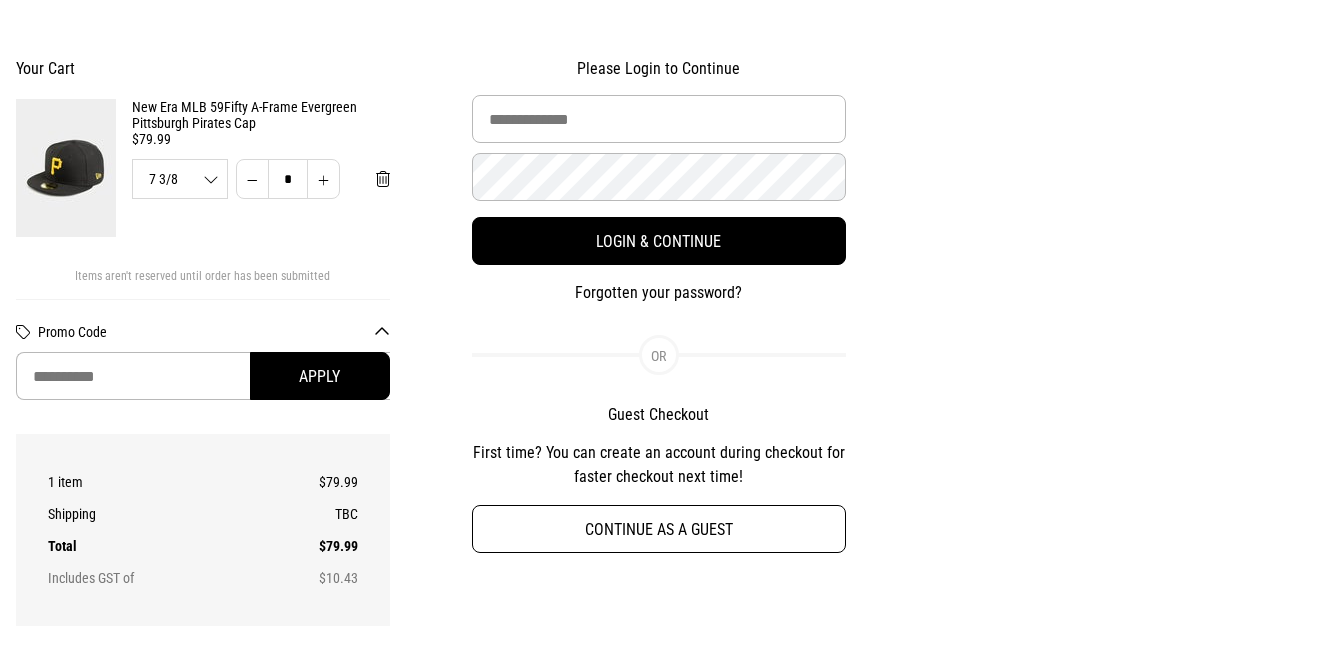 select on "**********" 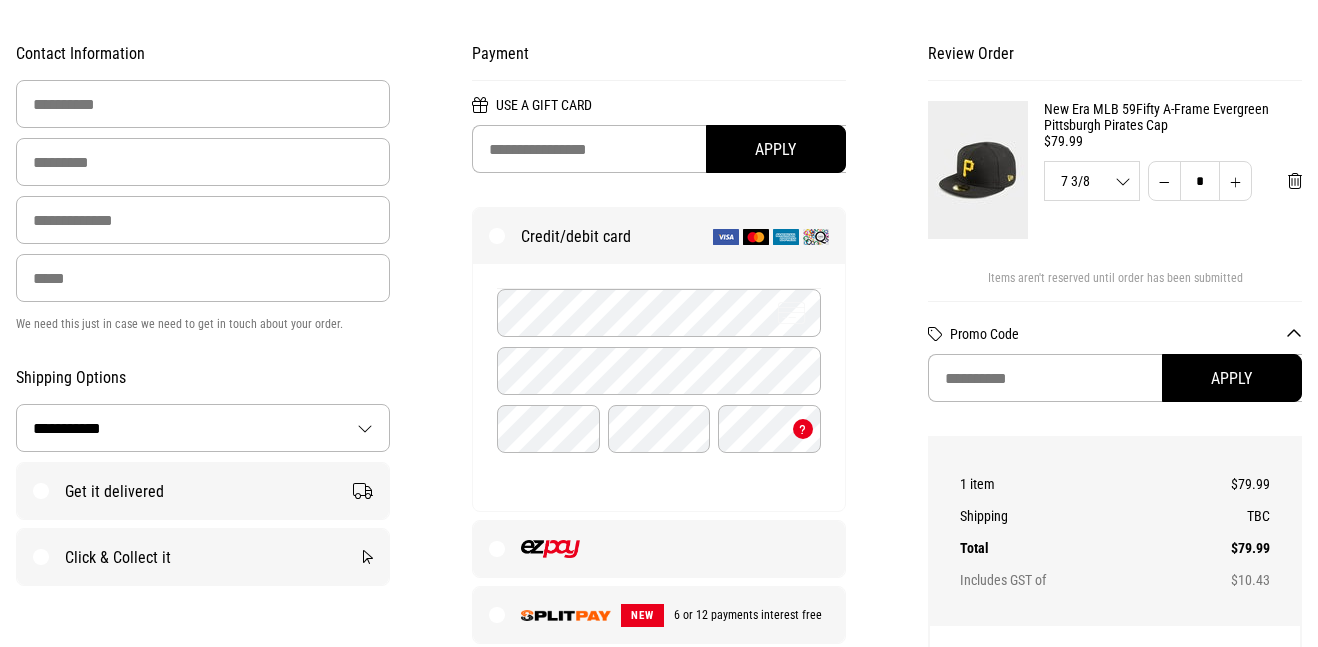 scroll, scrollTop: 179, scrollLeft: 0, axis: vertical 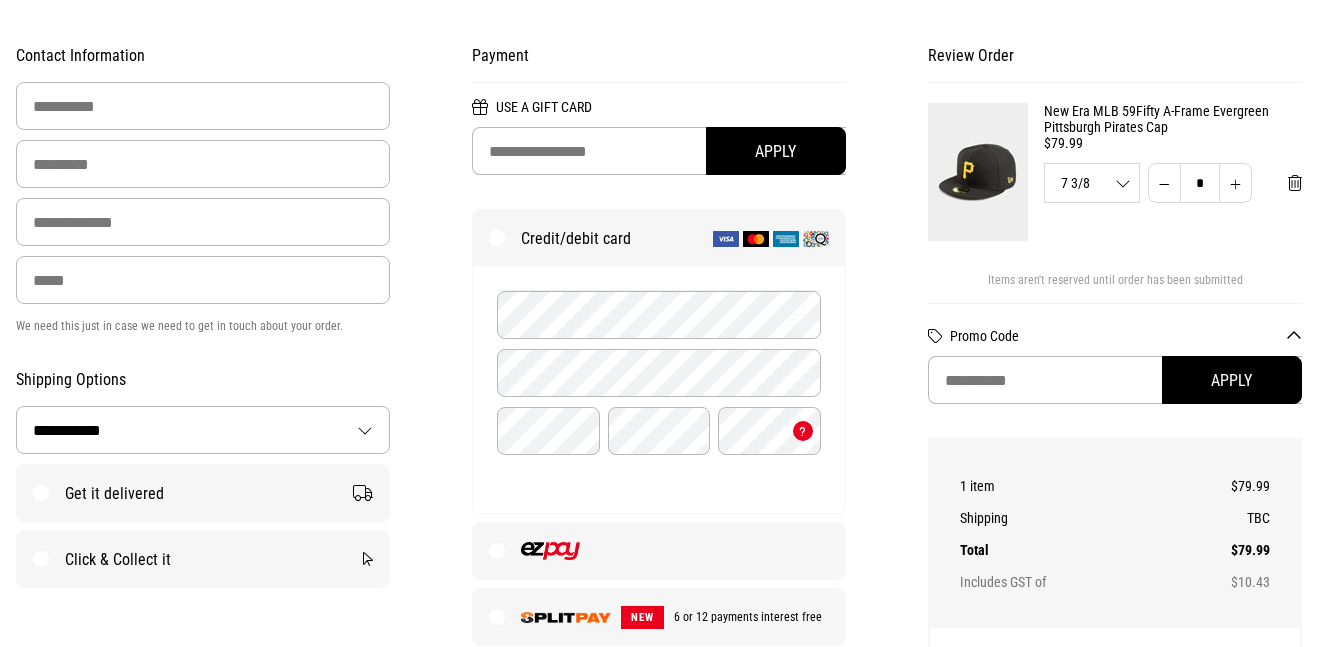 click on "Click & Collect it" at bounding box center [203, 559] 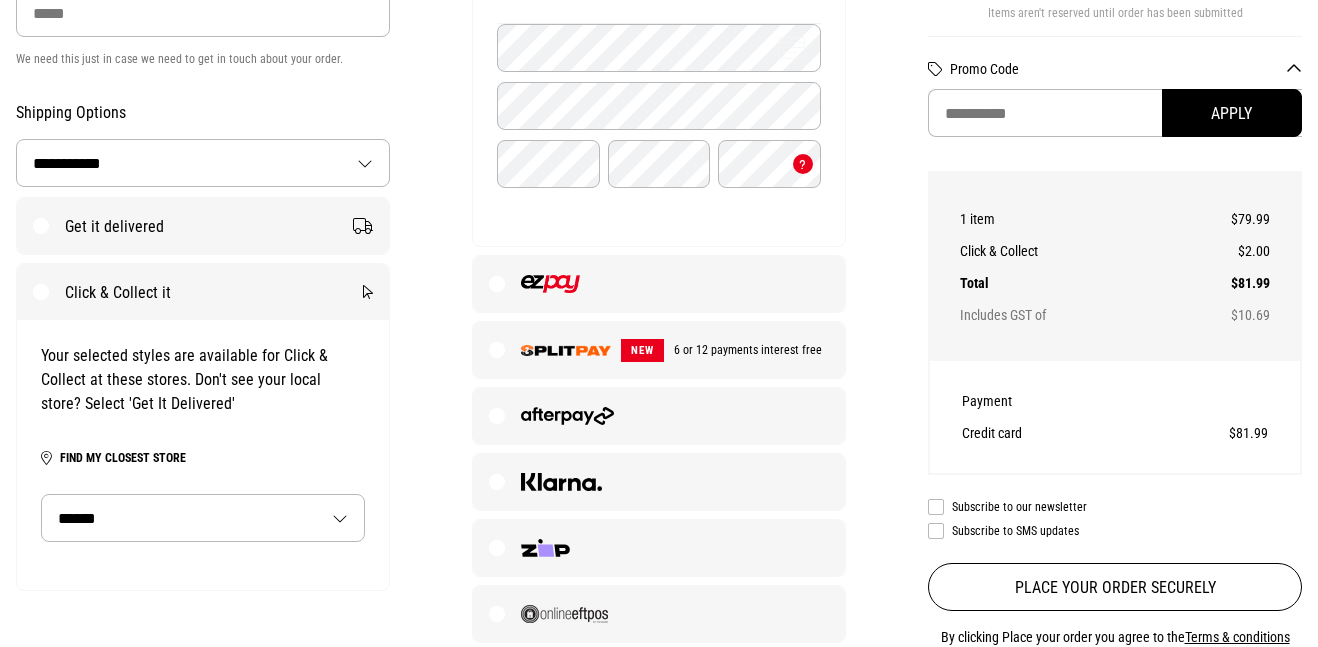 scroll, scrollTop: 448, scrollLeft: 0, axis: vertical 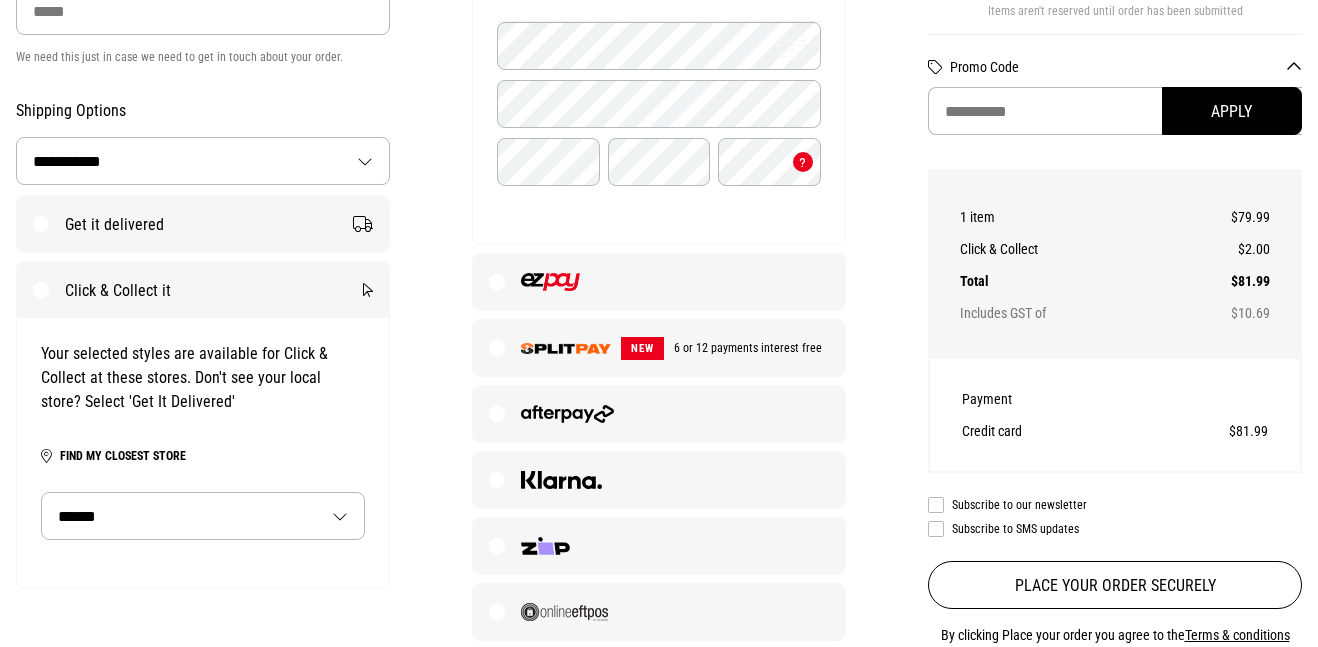 click on "******   ******** *******" at bounding box center (203, 516) 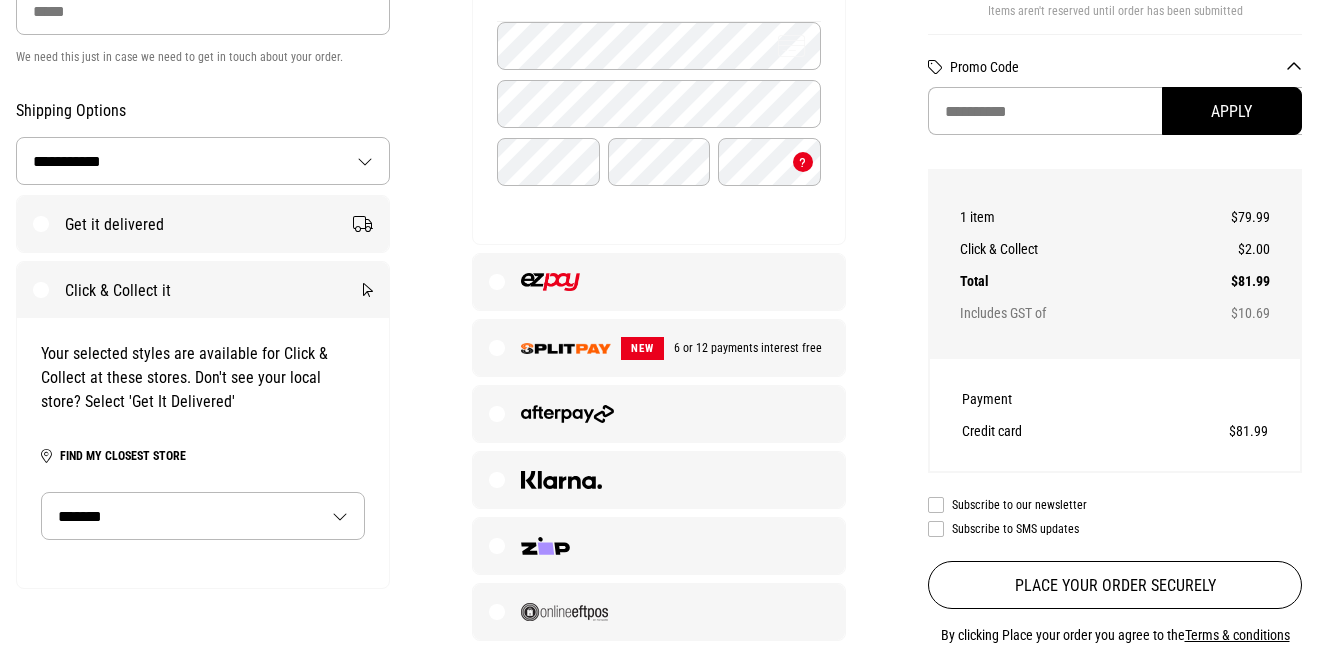 click on "******   ******** *******" at bounding box center [203, 516] 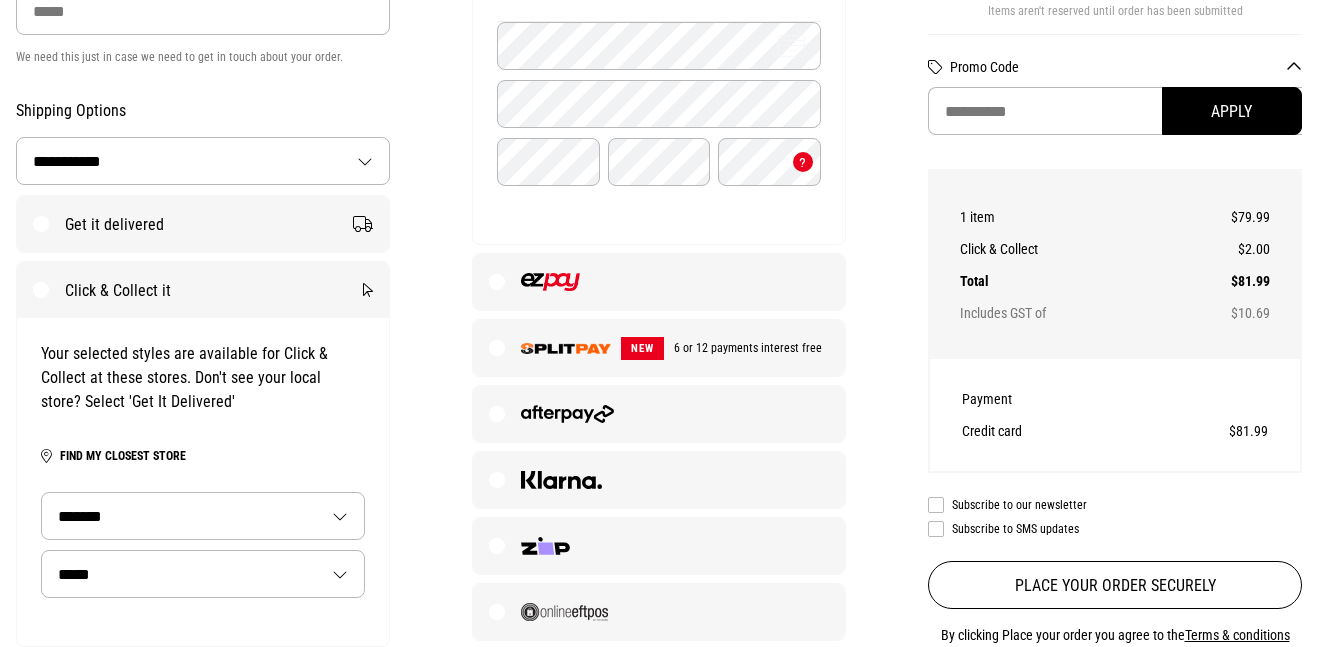 click on "*****   ********" at bounding box center [203, 574] 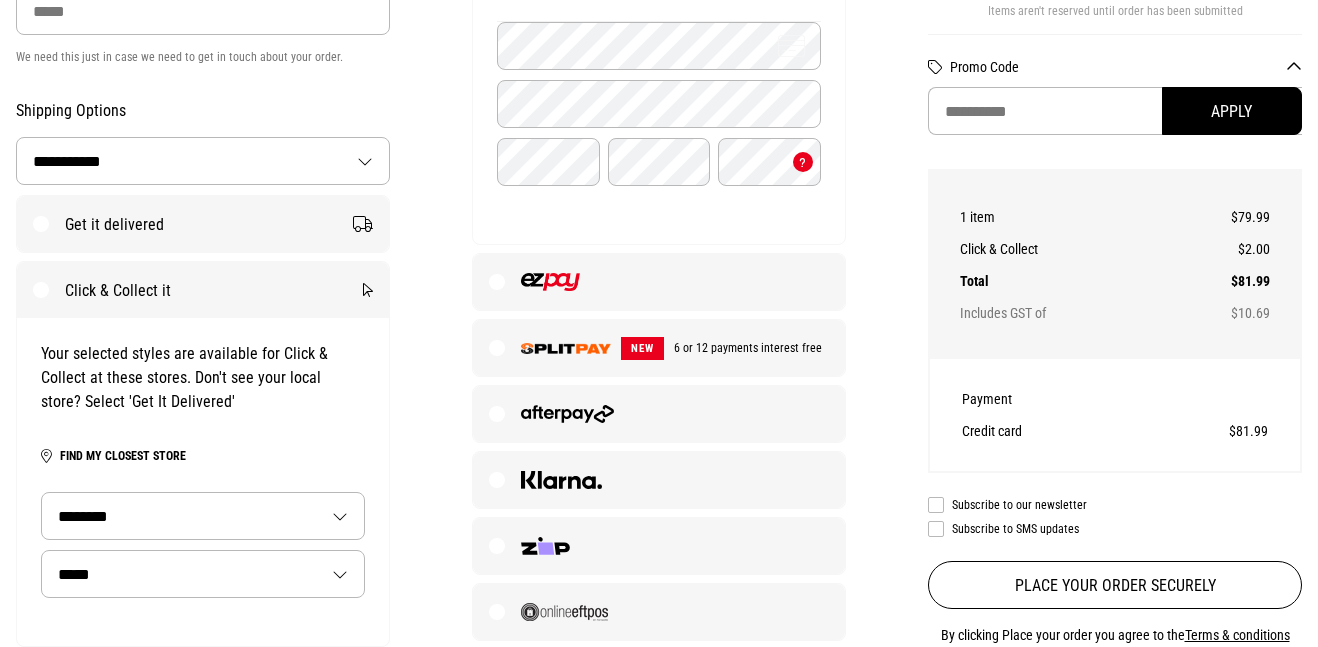 click on "******   ******** *******" at bounding box center [203, 516] 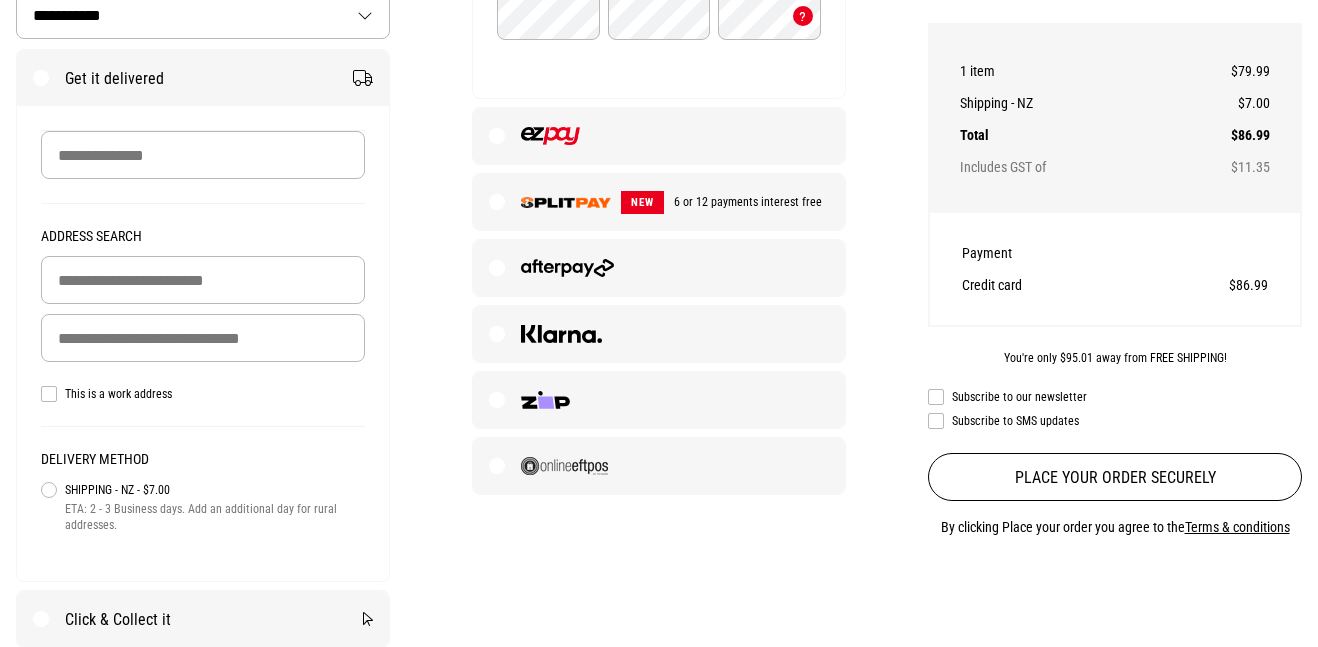 scroll, scrollTop: 596, scrollLeft: 0, axis: vertical 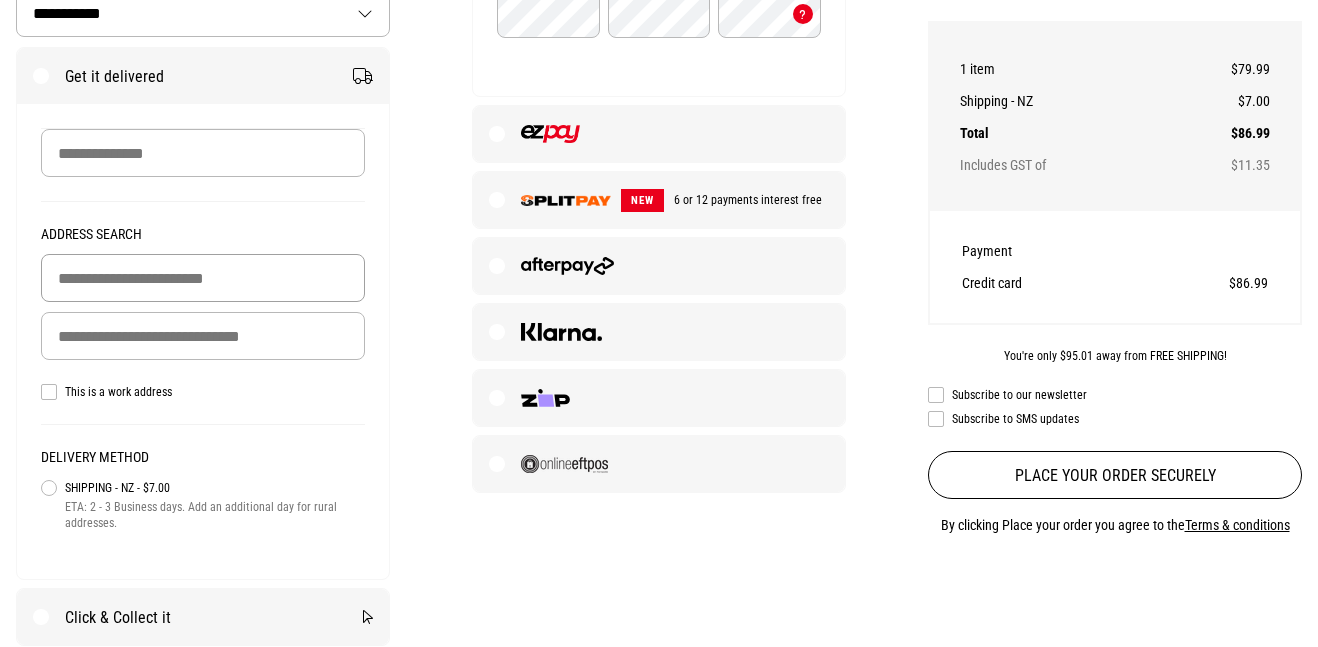 click at bounding box center (203, 278) 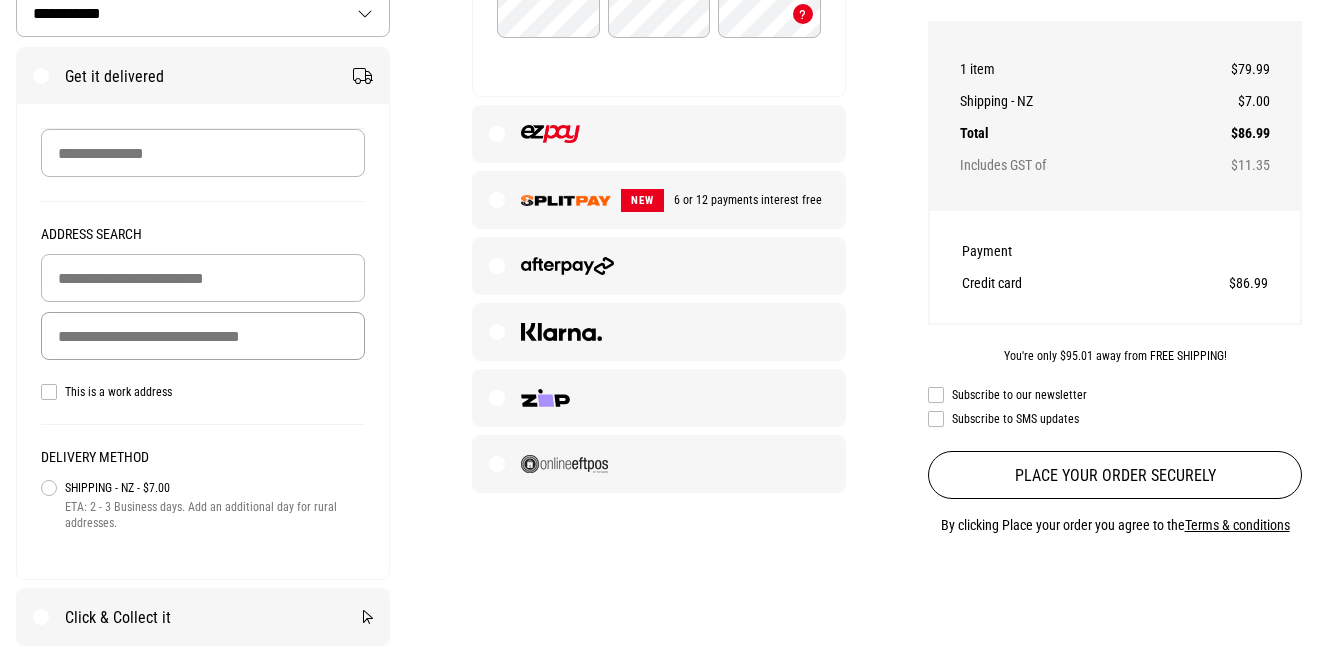 click at bounding box center (203, 336) 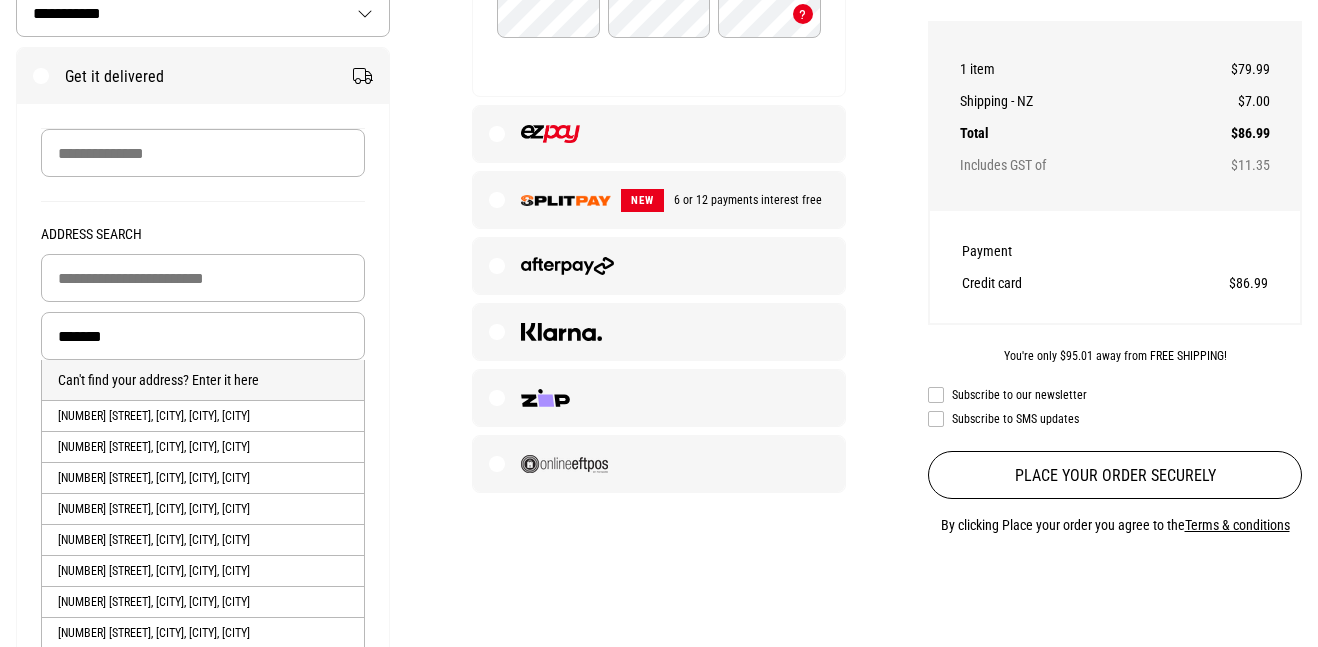 click on "24 Conclusion Street, Ascot Park, PORIRUA, Porirua City" at bounding box center (203, 477) 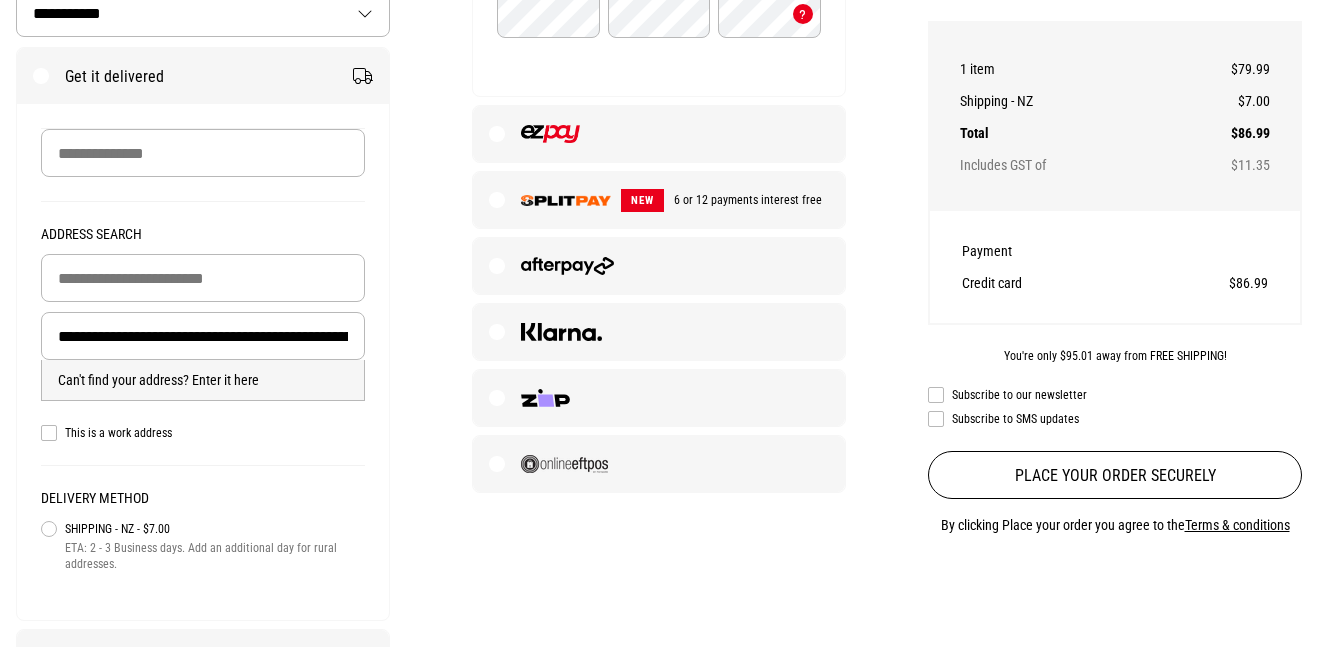 type 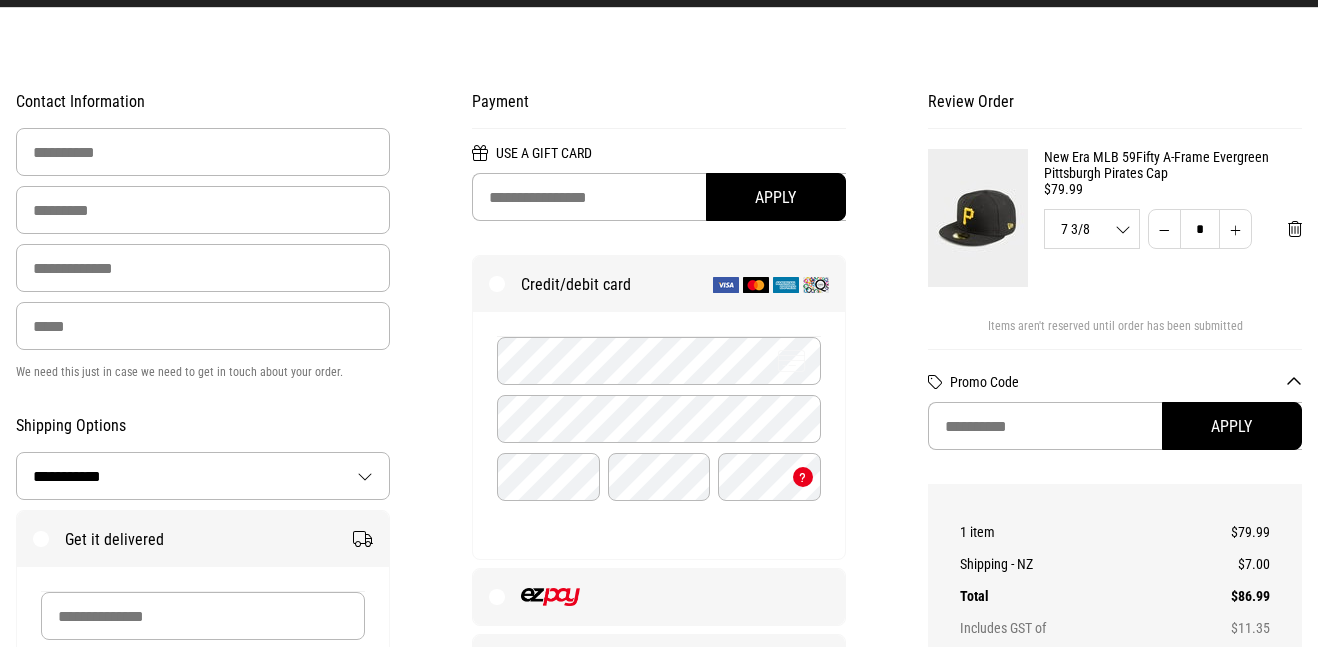 scroll, scrollTop: 0, scrollLeft: 0, axis: both 